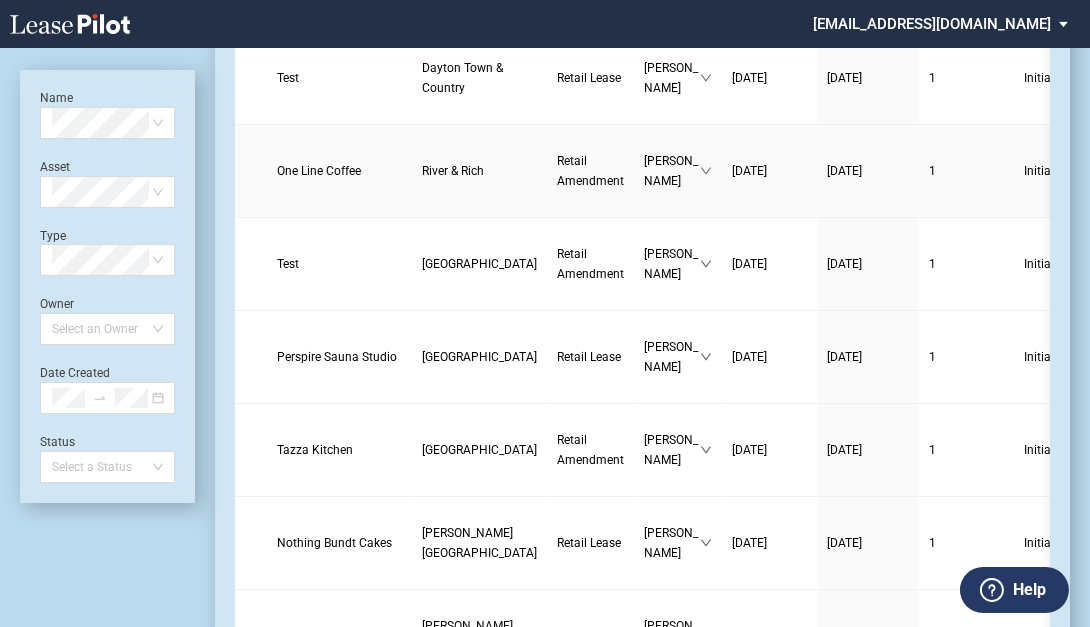 scroll, scrollTop: 320, scrollLeft: 0, axis: vertical 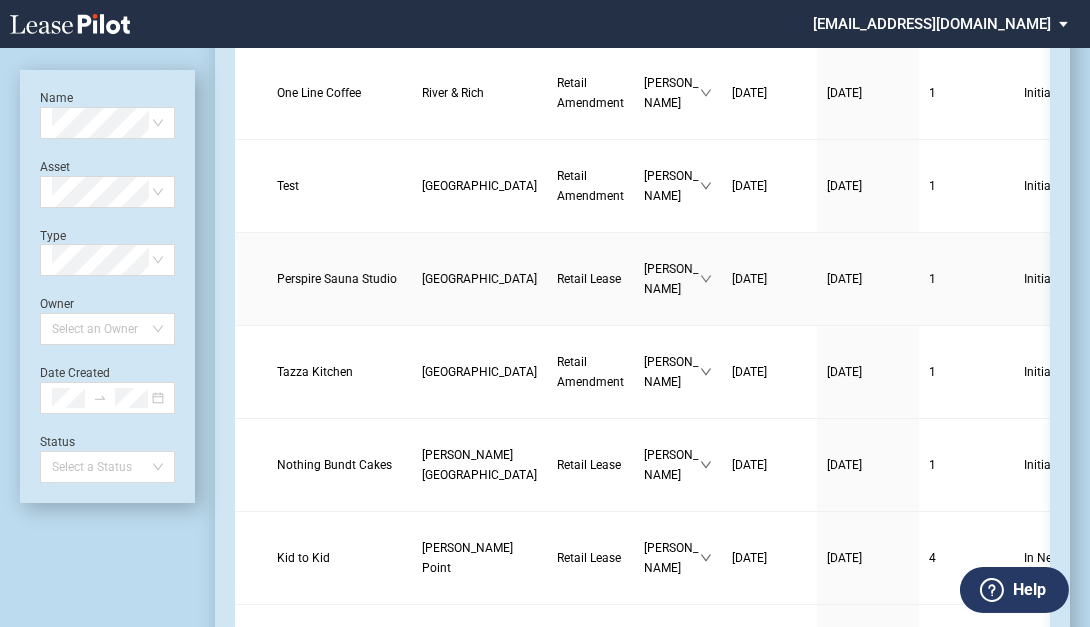 click on "[GEOGRAPHIC_DATA]" at bounding box center [479, 279] 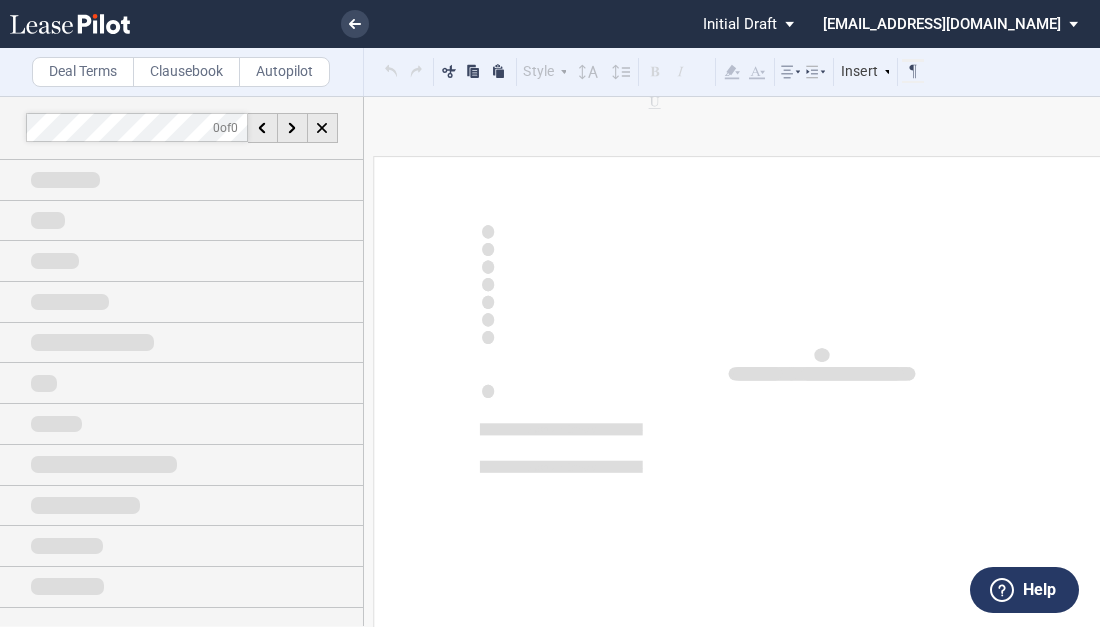 scroll, scrollTop: 0, scrollLeft: 0, axis: both 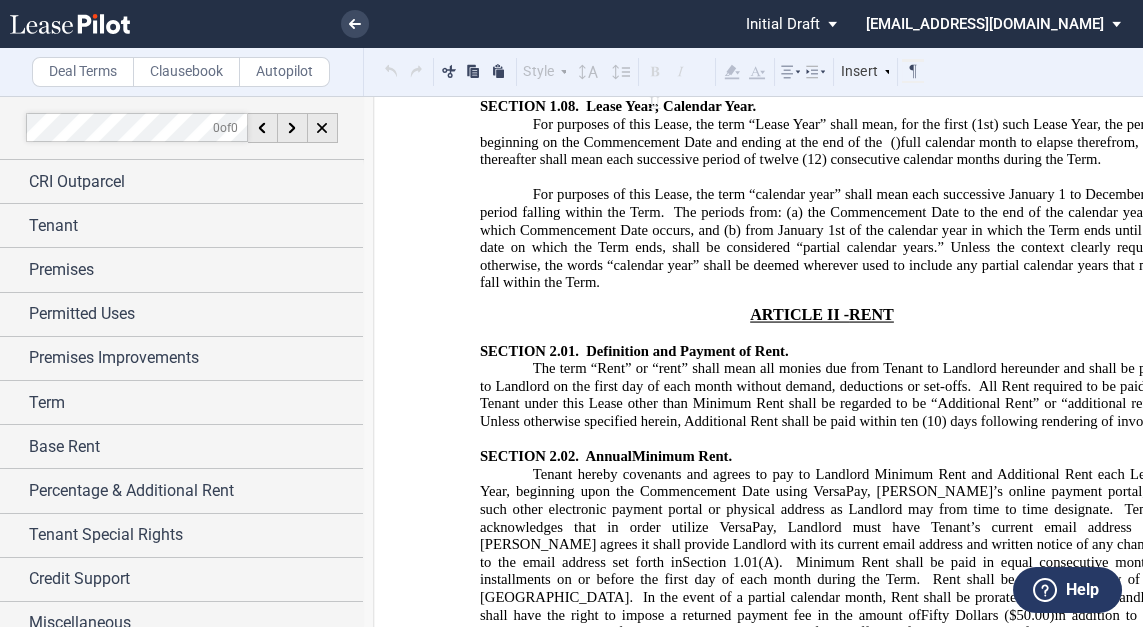 click on "Tenant hereby covenants and agrees to pay to Landlord Minimum Rent and Additional Rent each Lease Year, beginning upon the Commencement Date using VersaPay, [PERSON_NAME]’s online payment portal, or such other electronic payment portal or physical address as Landlord may from time to time designate." 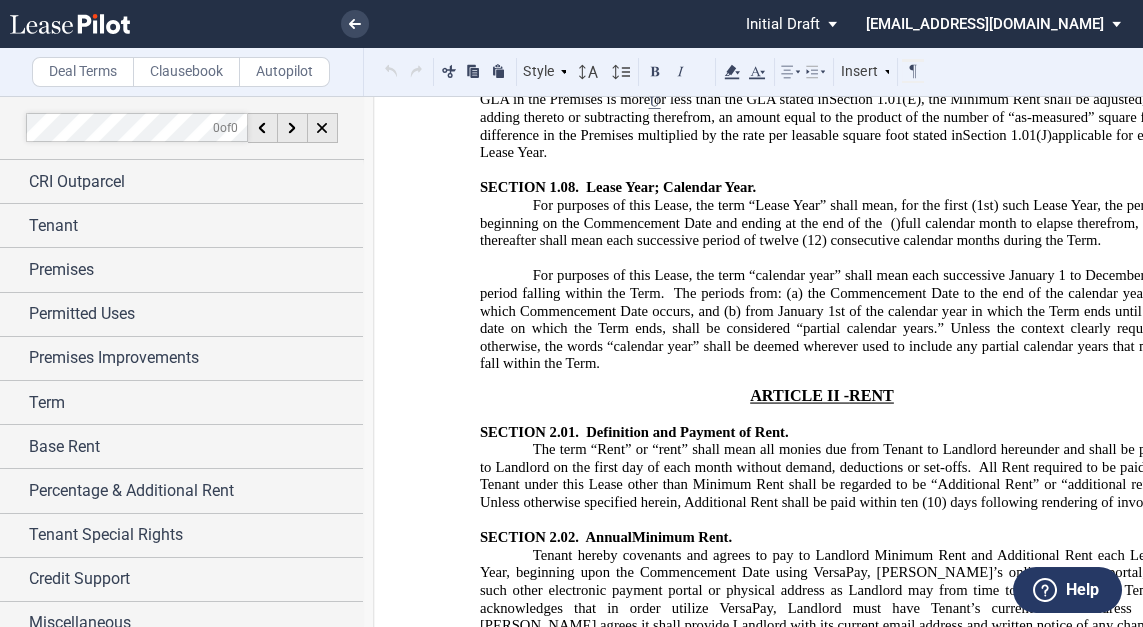 scroll, scrollTop: 5280, scrollLeft: 0, axis: vertical 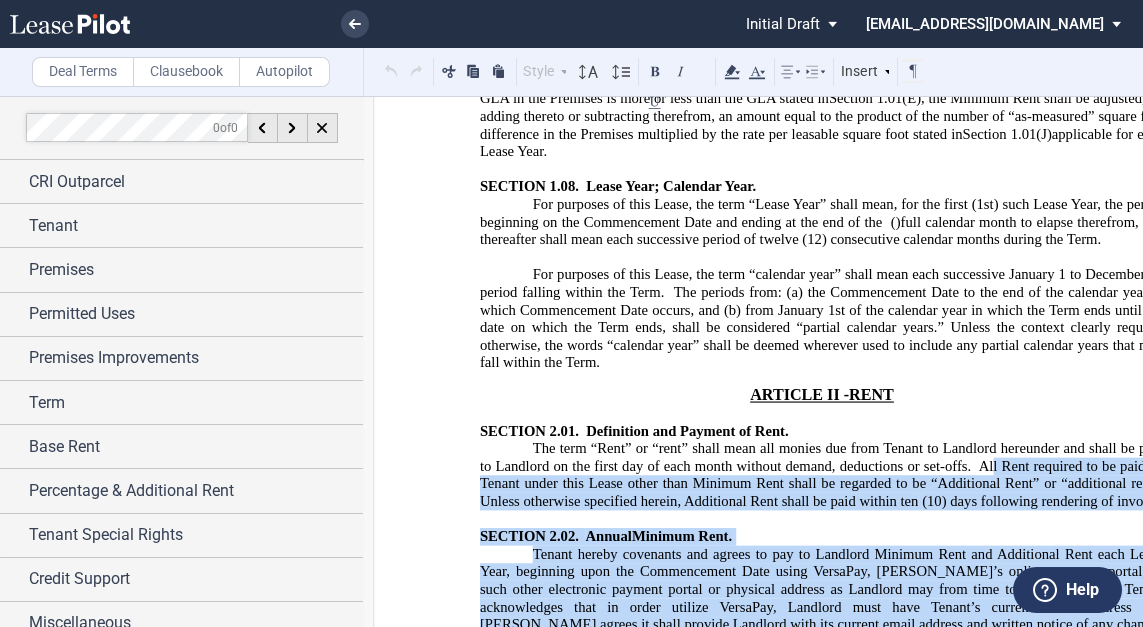 drag, startPoint x: 996, startPoint y: 365, endPoint x: 1147, endPoint y: 374, distance: 151.26797 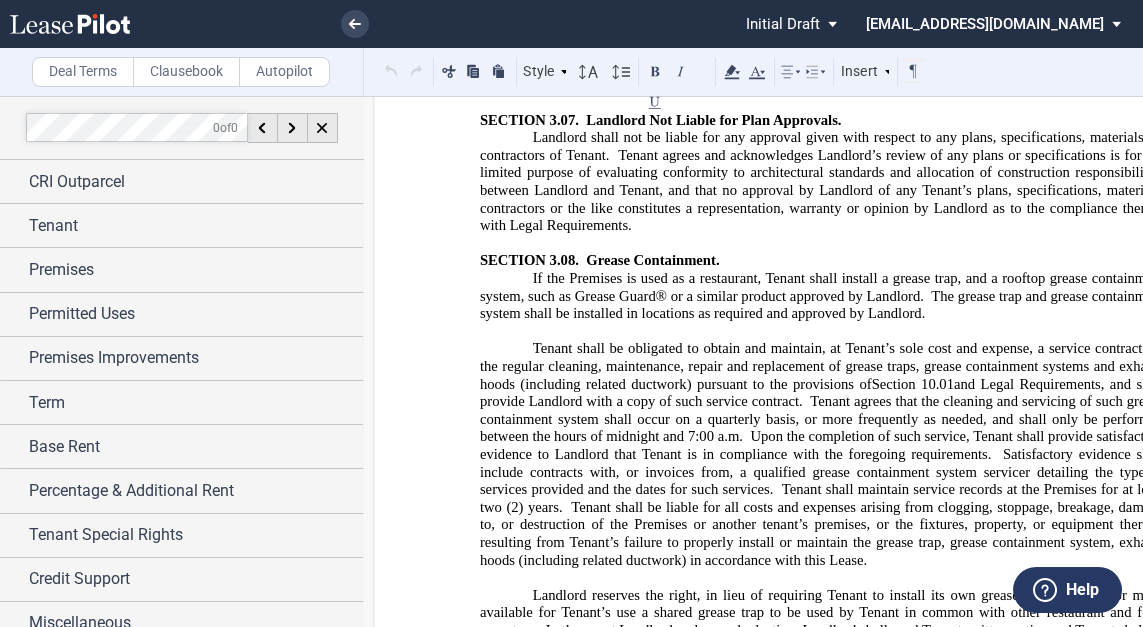 scroll, scrollTop: 10080, scrollLeft: 0, axis: vertical 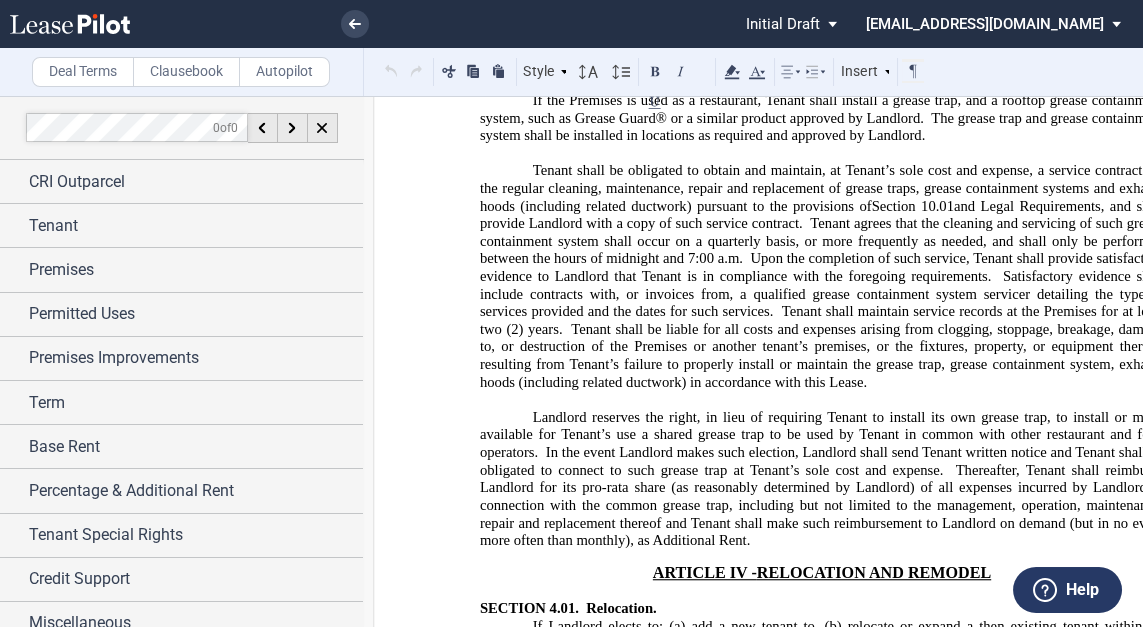 click on ", then provided such relocation occurs after the tenth (10) Lease Year,  Landlord shall have the right to relocate Tenant to other available space in the" 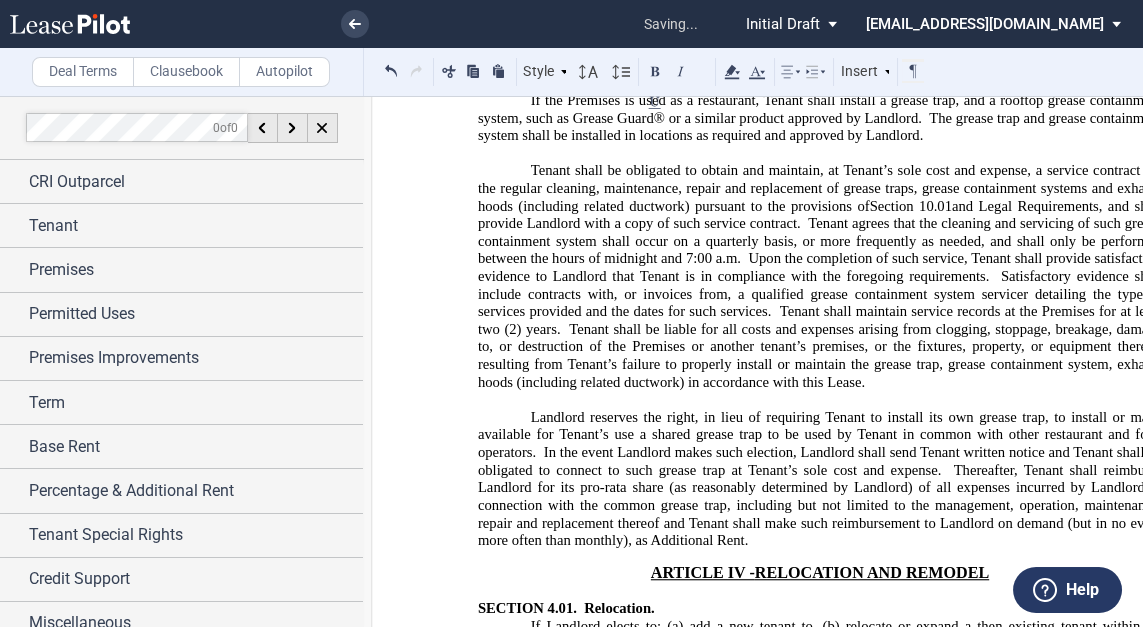 scroll, scrollTop: 0, scrollLeft: 16, axis: horizontal 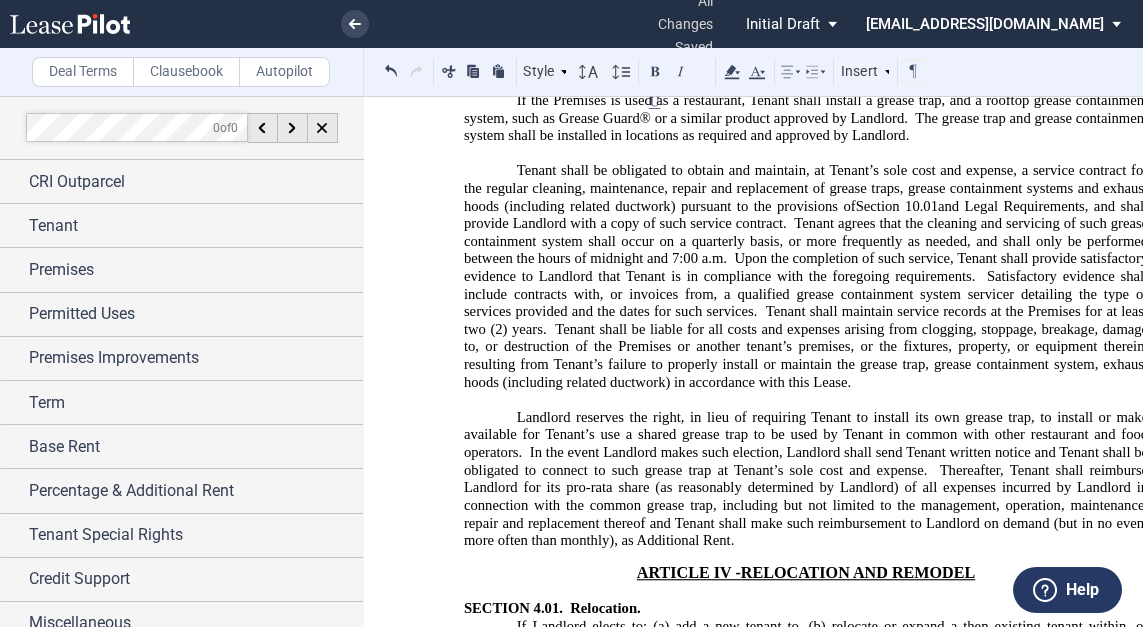 click on ", then provided such relocation occurs after the tenth (10) Lease Year,  Landlord shall have the right to relocate Tenant to other available space within that area on the Site PLan identified as the :Relocation Area"  in the" 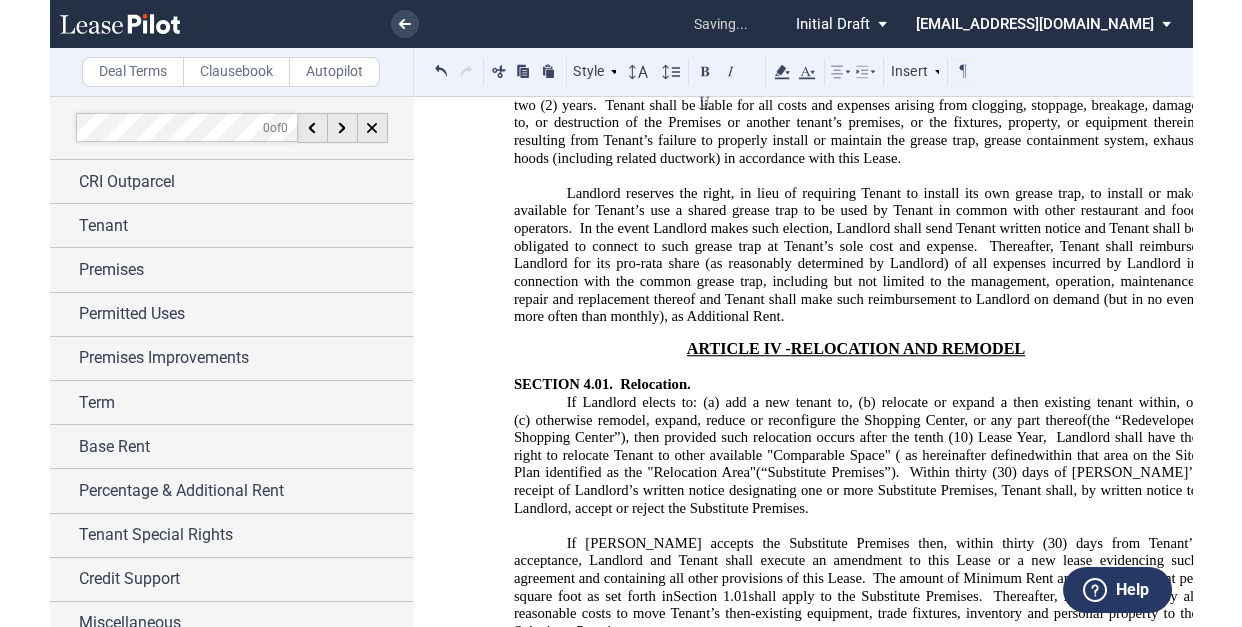 scroll, scrollTop: 10144, scrollLeft: 0, axis: vertical 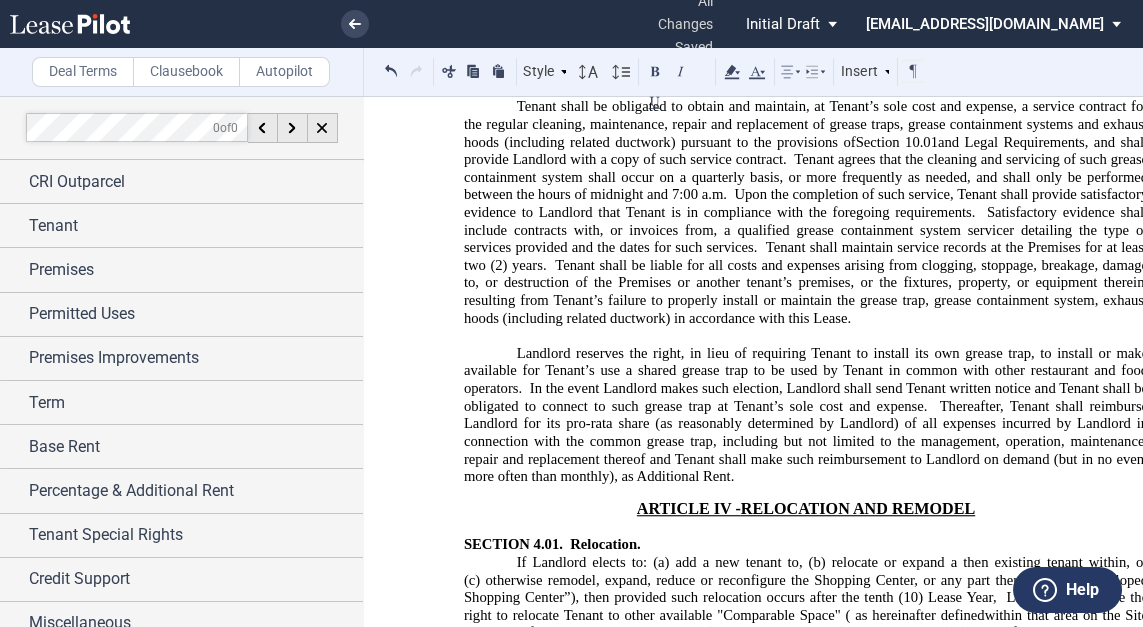 click on "If Landlord elects to: (a)   add a new tenant to, (b)   relocate or expand a then existing tenant within, or (c)   otherwise remodel, expand, reduce or reconfigure the Shopping Center, or any part thereof  (the “Redeveloped Shopping Center”) , then provided such relocation occurs after the tenth (10) Lease Year,  Landlord shall have the right to relocate Tenant to other available "Comparable Space" ( as hereinafter defined  within that area on the Site Plan identified as the "Relocation Area"   ﻿ ﻿  as same may be modified, expanded or reduced  (“Substitute Premises”).    Within thirty   (30) days of [PERSON_NAME]’s receipt of Landlord’s written notice designating one or more Substitute Premises, Tenant shall, by written notice to Landlord, accept or reject the Substitute Premises." at bounding box center [806, 614] 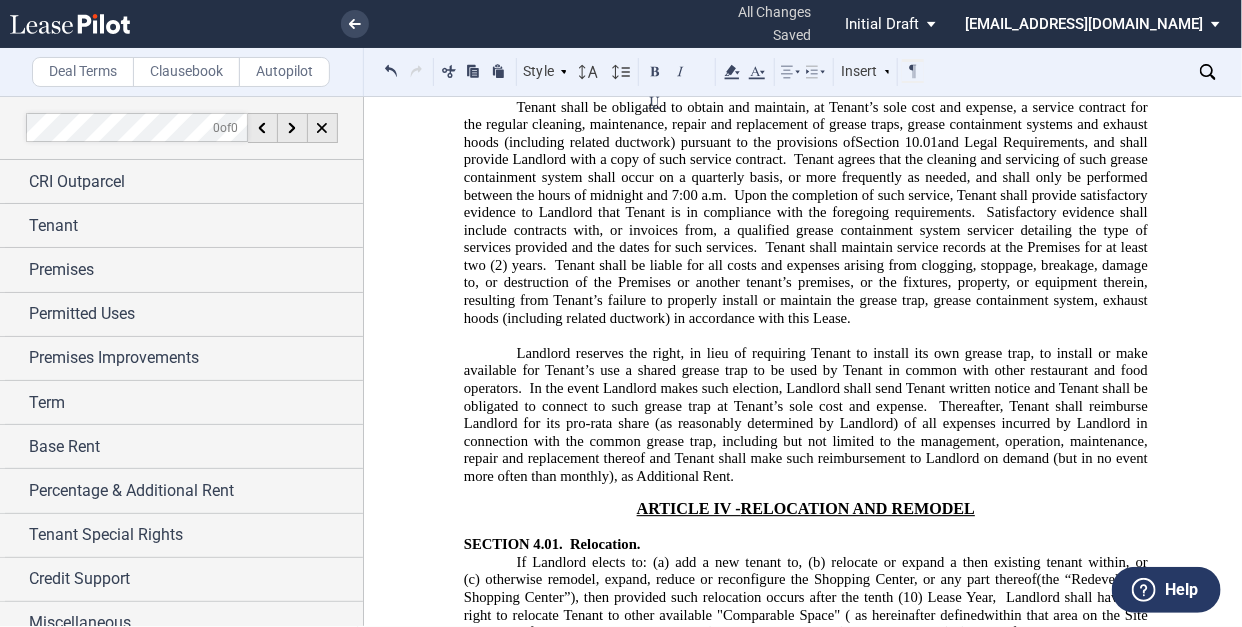 click on "(30) days of [PERSON_NAME]’s receipt of Landlord’s written notice designating one or more Substitute Premises, Tenant shall, by written notice to Landlord, accept or reject the Substitute Premises. As used herein, "Comparable Space" means the Substitute Premises must be" 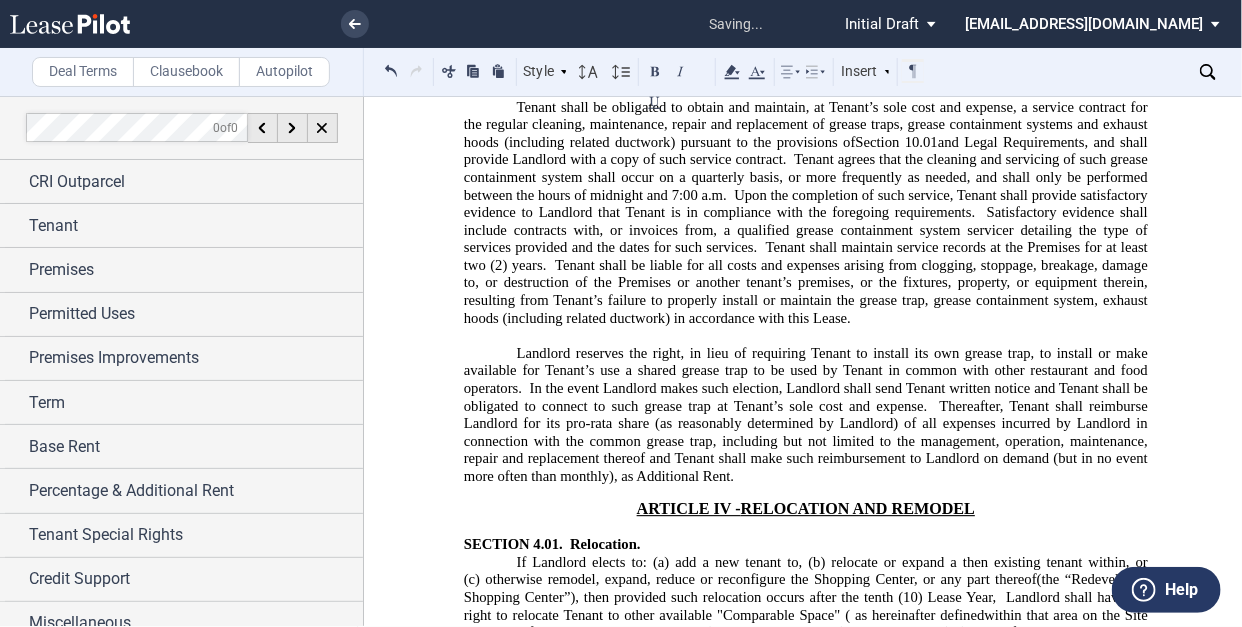 click on "If Landlord elects to: (a)   add a new tenant to, (b)   relocate or expand a then existing tenant within, or (c)   otherwise remodel, expand, reduce or reconfigure the Shopping Center, or any part thereof  (the “Redeveloped Shopping Center”) , then provided such relocation occurs after the tenth (10) Lease Year,  Landlord shall have the right to relocate Tenant to other available "Comparable Space" ( as hereinafter defined  within that area on the Site Plan identified as the "Relocation Area"   ﻿ ﻿  as same may be modified, expanded or reduced  (“Substitute Premises”).    Within thirty   (30) days of [PERSON_NAME]’s receipt of Landlord’s written notice designating one or more Substitute Premises, Tenant shall, by written notice to Landlord, accept or reject the Substitute Premises. As used herein, "Comparable Space" means the Substitute Premises must meet the following criteria: be  of equal or larger size" at bounding box center [806, 623] 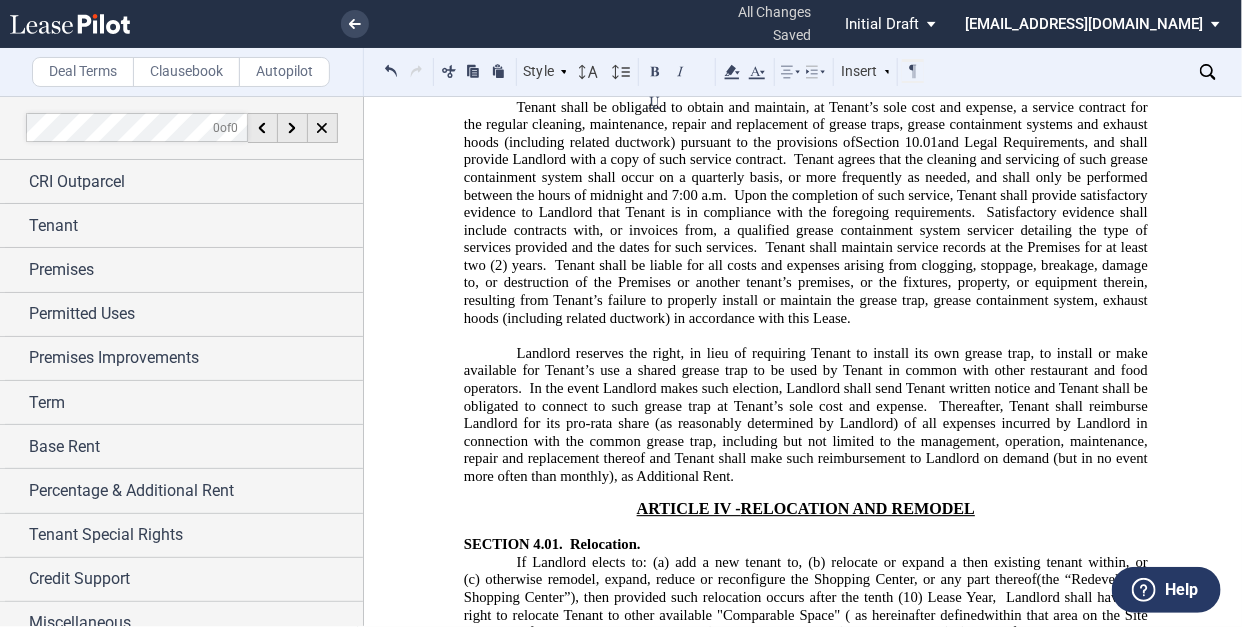 click on "of equal or larger size than the Premsies; Be of a similar tyle and quality" 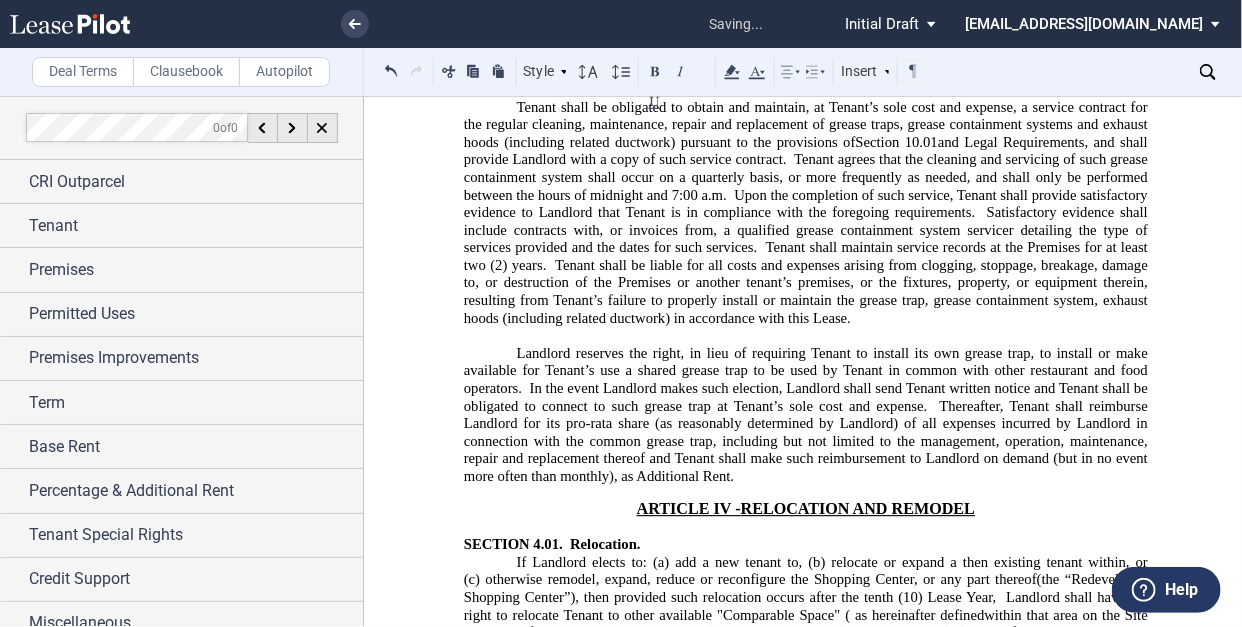 drag, startPoint x: 1096, startPoint y: 342, endPoint x: 1084, endPoint y: 335, distance: 13.892444 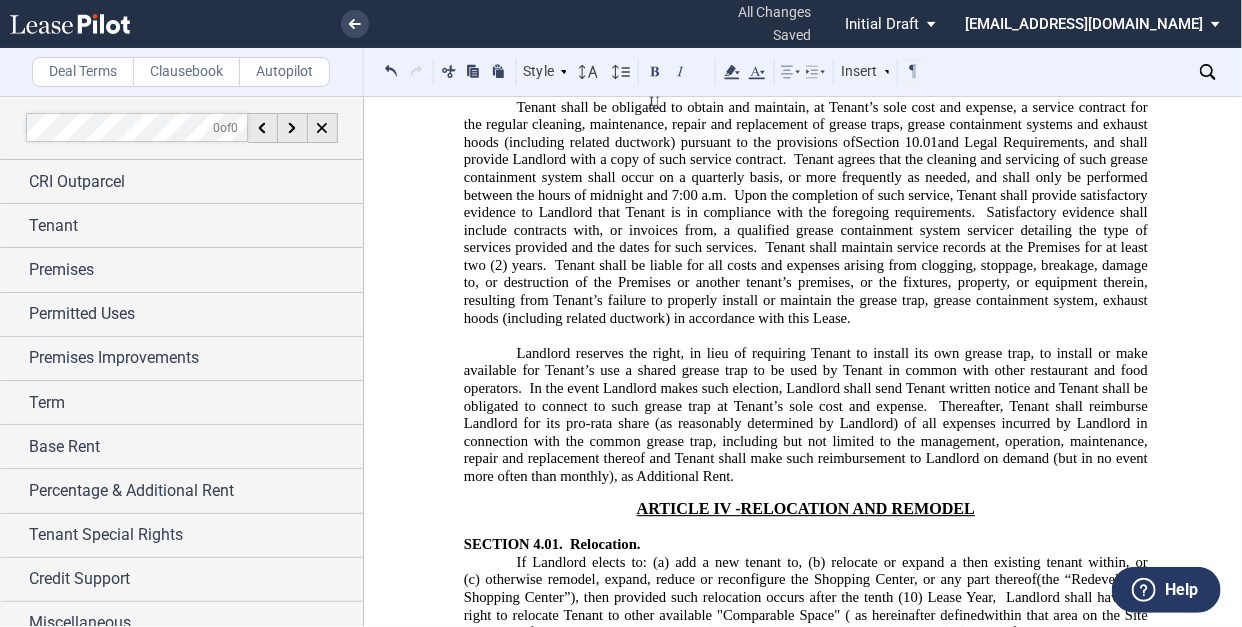 click on "of equal or larger size than the Premises; Be of a similar type and quality" 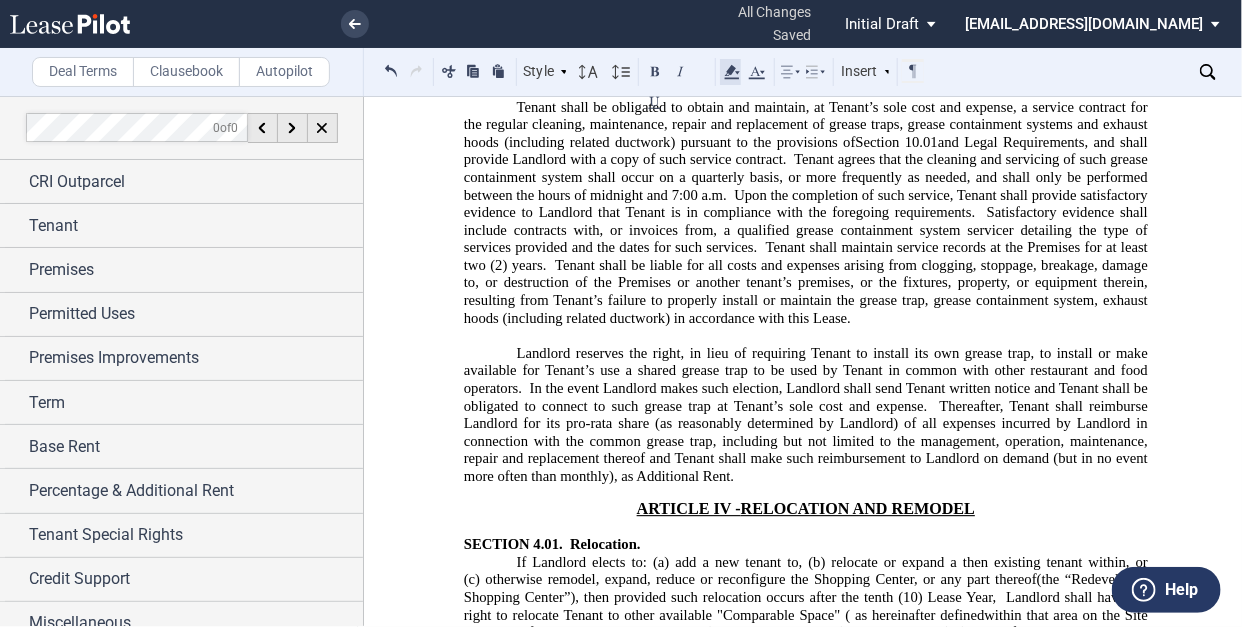 click 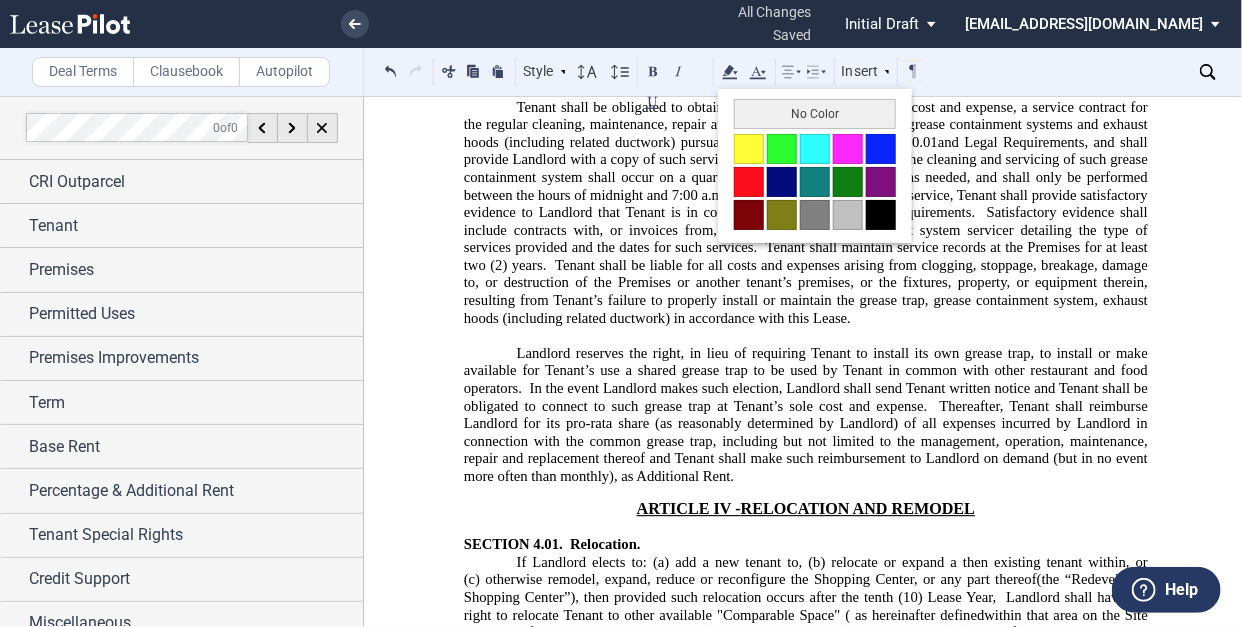 click on "﻿" at bounding box center [806, 721] 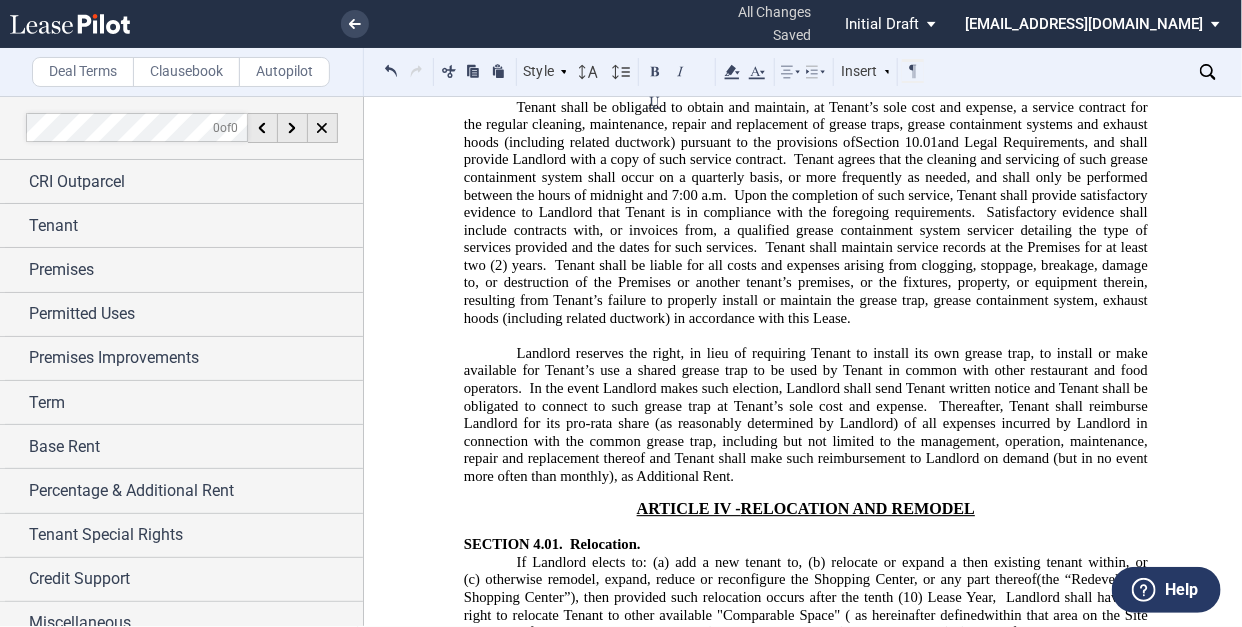 click on "of equal or larger size than the Premises; be of a similar type and quality" 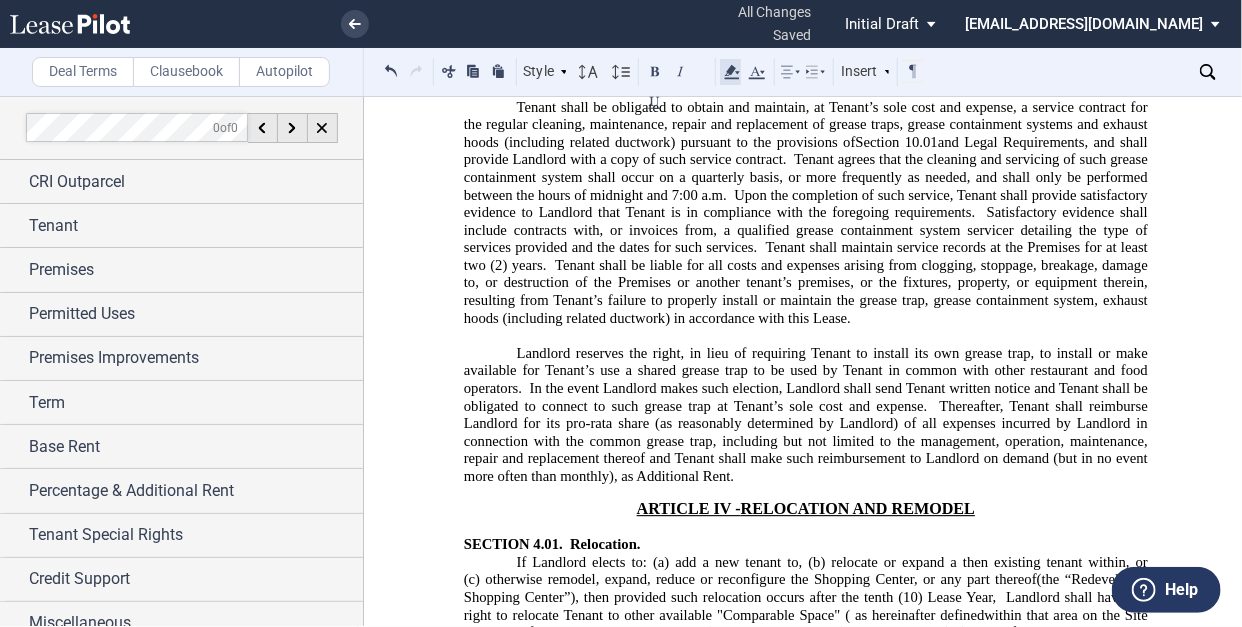 click 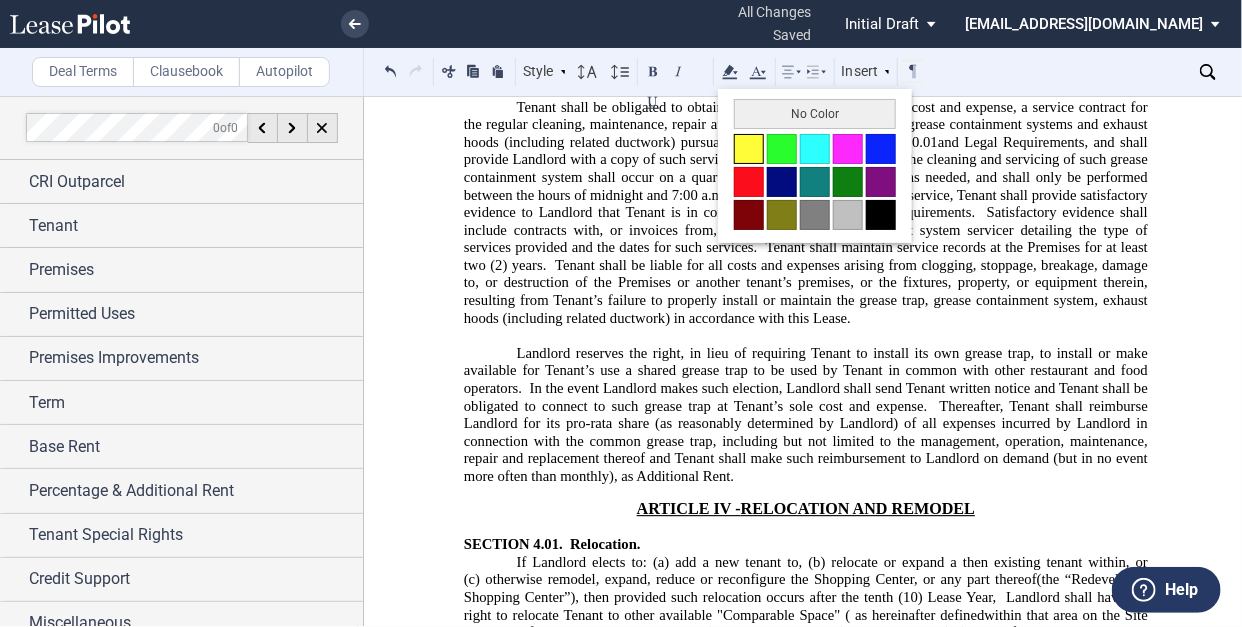 click at bounding box center (749, 149) 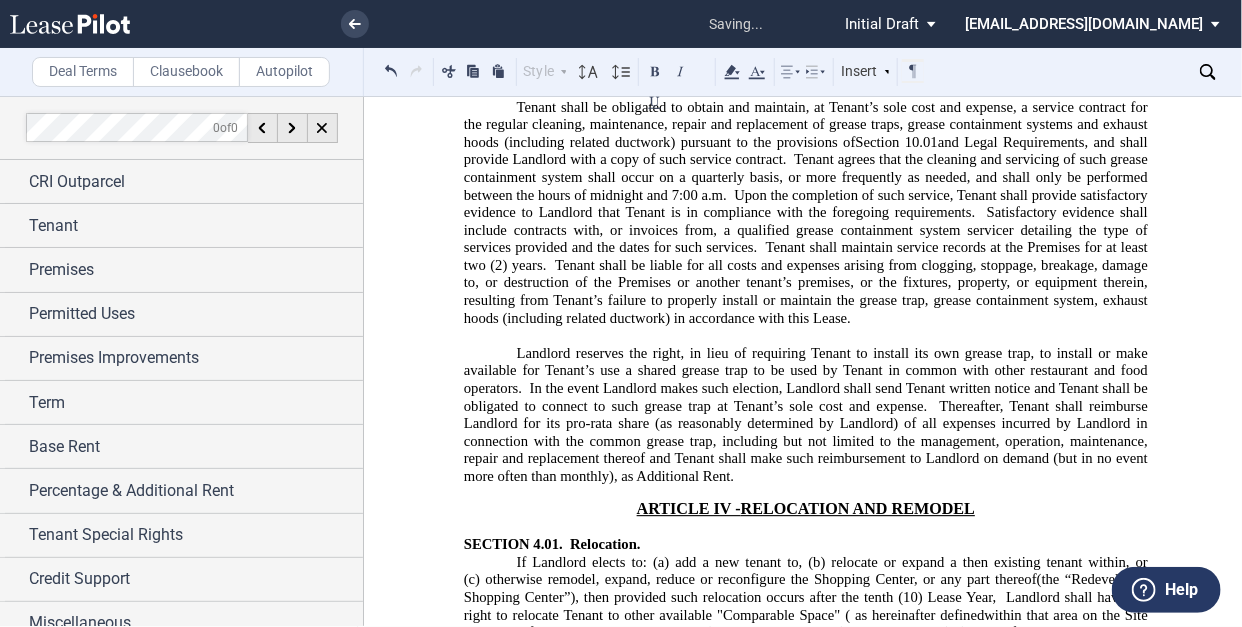 click on "If Landlord elects to: (a)   add a new tenant to, (b)   relocate or expand a then existing tenant within, or (c)   otherwise remodel, expand, reduce or reconfigure the Shopping Center, or any part thereof  (the “Redeveloped Shopping Center”) , then provided such relocation occurs after the tenth (10) Lease Year,  Landlord shall have the right to relocate Tenant to other available "Comparable Space" ( as hereinafter defined  within that area on the Site Plan identified as the "Relocation Area"   ﻿ ﻿  as same may be modified, expanded or reduced  (“Substitute Premises”).    Within thirty   (30) days of [PERSON_NAME]’s receipt of Landlord’s written notice designating one or more Substitute Premises, Tenant shall, by written notice to Landlord, accept or reject the Substitute Premises. As used herein, "Comparable Space" means the Substitute Premises must meet the following criteria: be  of equal or larger size than the Premises; be of as substantially similar type and quality as the Premises [" at bounding box center (806, 641) 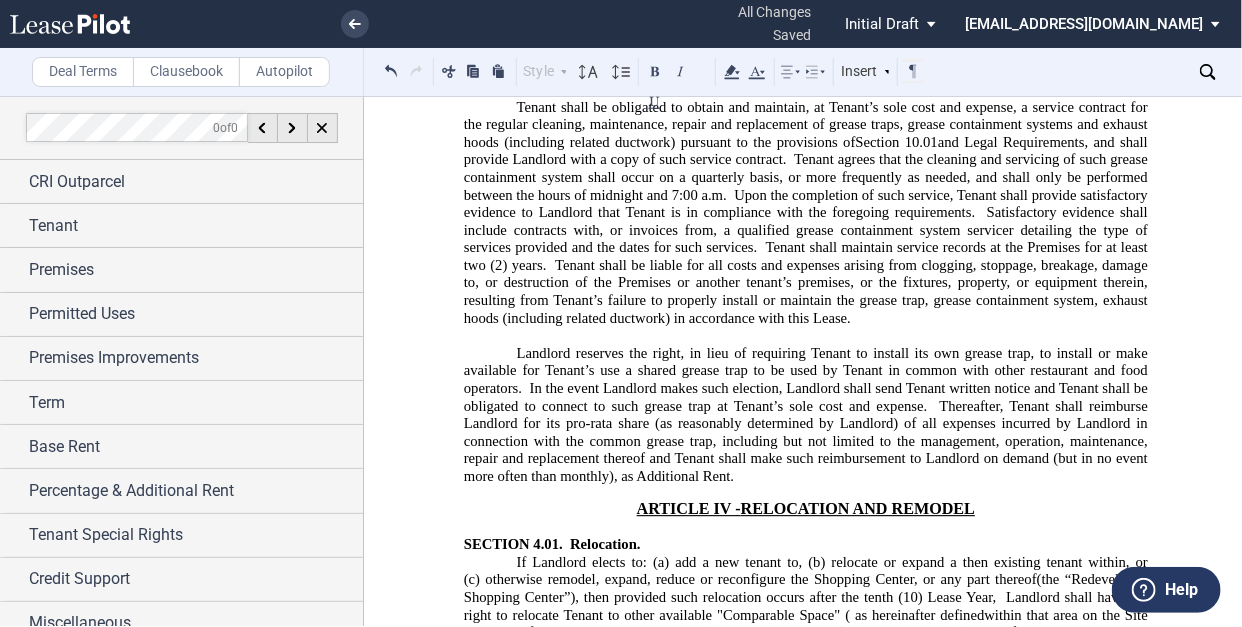 click on "of equal or larger size than the Premises; be of as substantially similar type and quality as the Premises [ KD: How are going to determine this? ]; have comparable access, signage visibility, parking availability" 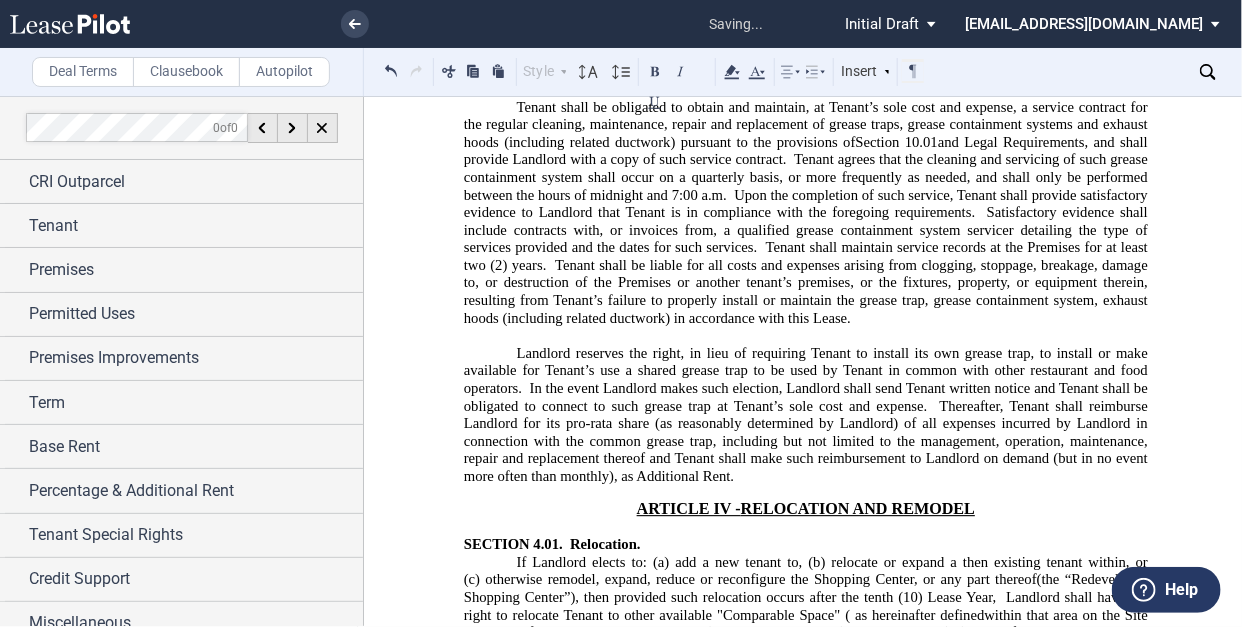 click on "If Landlord elects to: (a)   add a new tenant to, (b)   relocate or expand a then existing tenant within, or (c)   otherwise remodel, expand, reduce or reconfigure the Shopping Center, or any part thereof  (the “Redeveloped Shopping Center”) , then provided such relocation occurs after the tenth (10) Lease Year,  Landlord shall have the right to relocate Tenant to other available "Comparable Space" ( as hereinafter defined  within that area on the Site Plan identified as the "Relocation Area"   ﻿ ﻿  as same may be modified, expanded or reduced  (“Substitute Premises”).    Within thirty   (30) days of [PERSON_NAME]’s receipt of Landlord’s written notice designating one or more Substitute Premises, Tenant shall, by written notice to Landlord, accept or reject the Substitute Premises. As used herein, "Comparable Space" means the Substitute Premises must meet the following criteria: be  of equal or larger size than the Premises; be of as substantially similar type and quality as the Premises [" at bounding box center (806, 641) 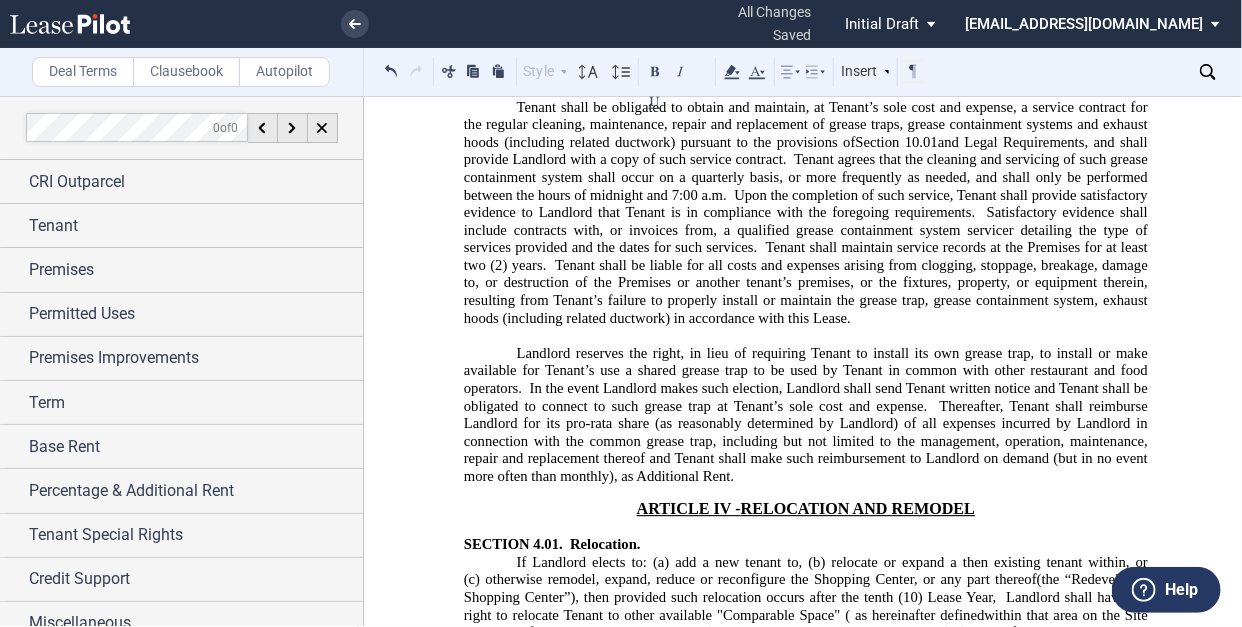 click on "of equal or larger size than the Premises; be of as substantially similar type and quality as the Premises [ KD: How are going to determine this? ]; have comparable access, signage visibility, and parking and overall functionality as the original Premsies." 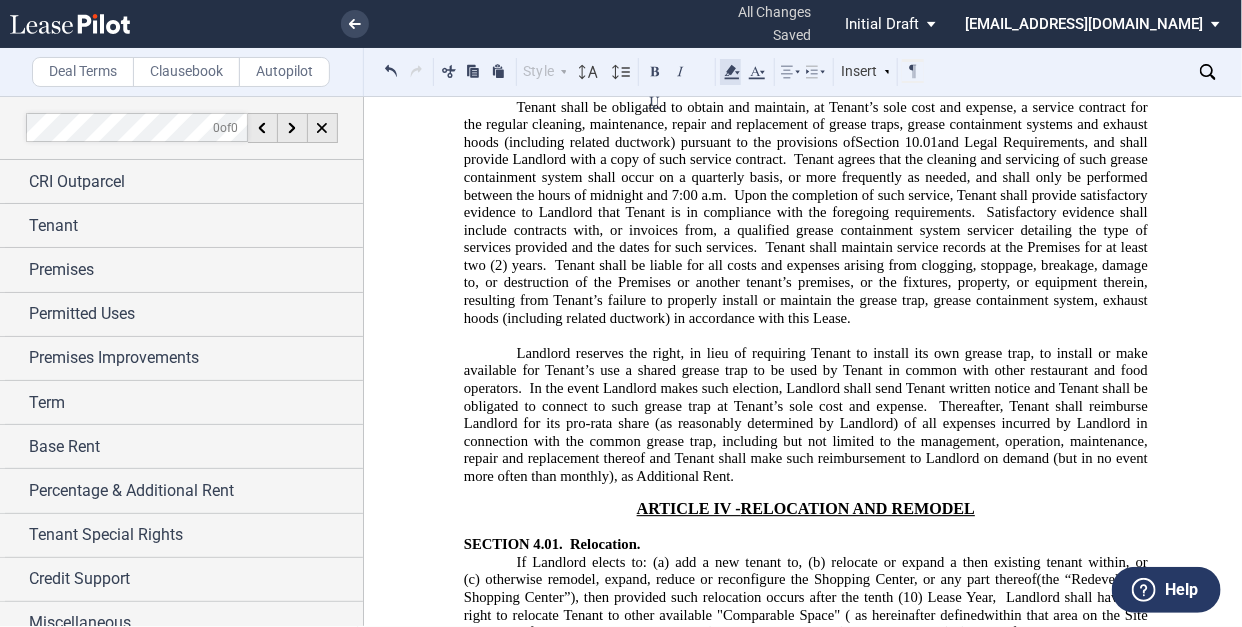 click on "Style
ARTICLE I
SECTION 1.01
(A) Subsection
(a) Subsection
(i) Subsection
Normal
Normal
8pt
9pt
10pt
10.5pt
11pt
12pt
14pt
16pt
Normal
1
1.15
1.5
2
3
No Color
Automatic
Align Left
Center
Align Right
Justify
Paragraph
First Line
Insert
List
ARTICLE I
SECTION 1.01
(A) Subsection
(a) Subsection
(i) Subsection
Normal
Select" at bounding box center [653, 72] 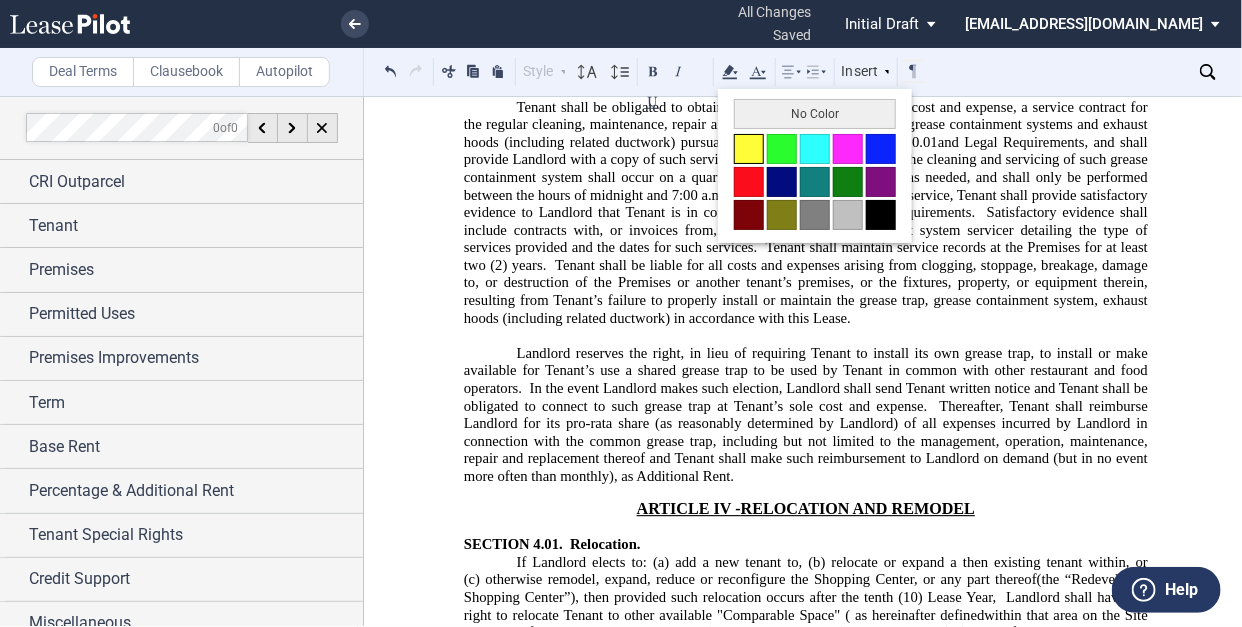 click at bounding box center [749, 149] 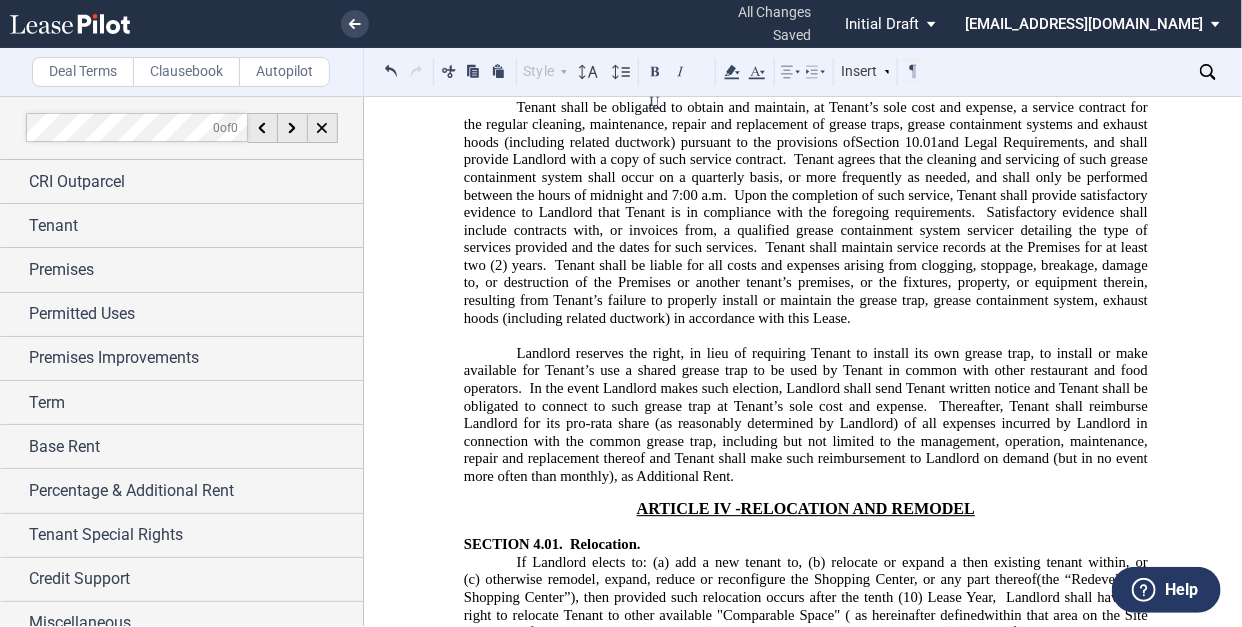 click on "of equal or larger size than the Premises; be of as substantially similar type and quality as the Premises [ KD: How are going to determine this? ]; have comparable access, signage visibility, and parking and  overall functionality  as the original Premises." 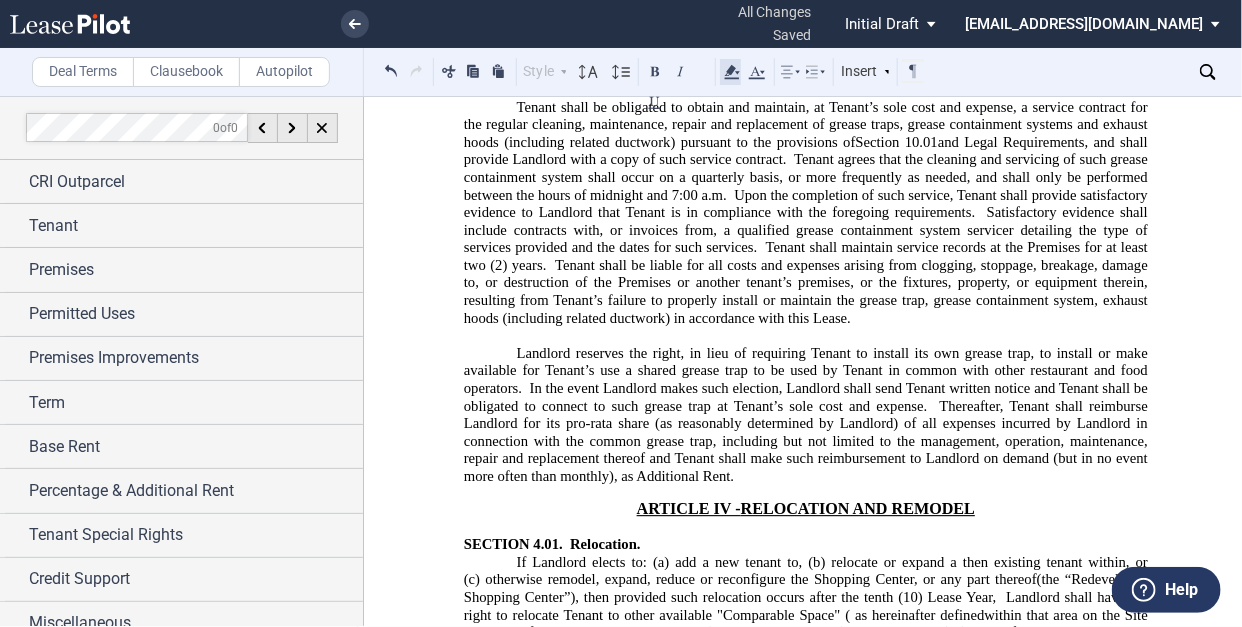 click 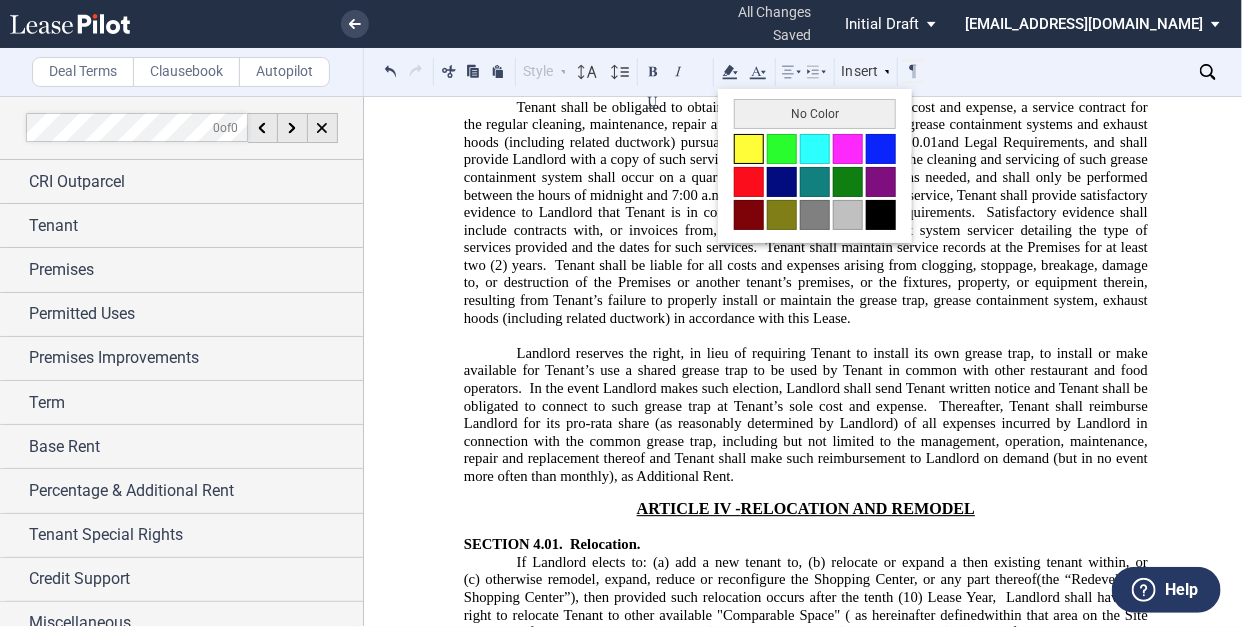 click at bounding box center (749, 149) 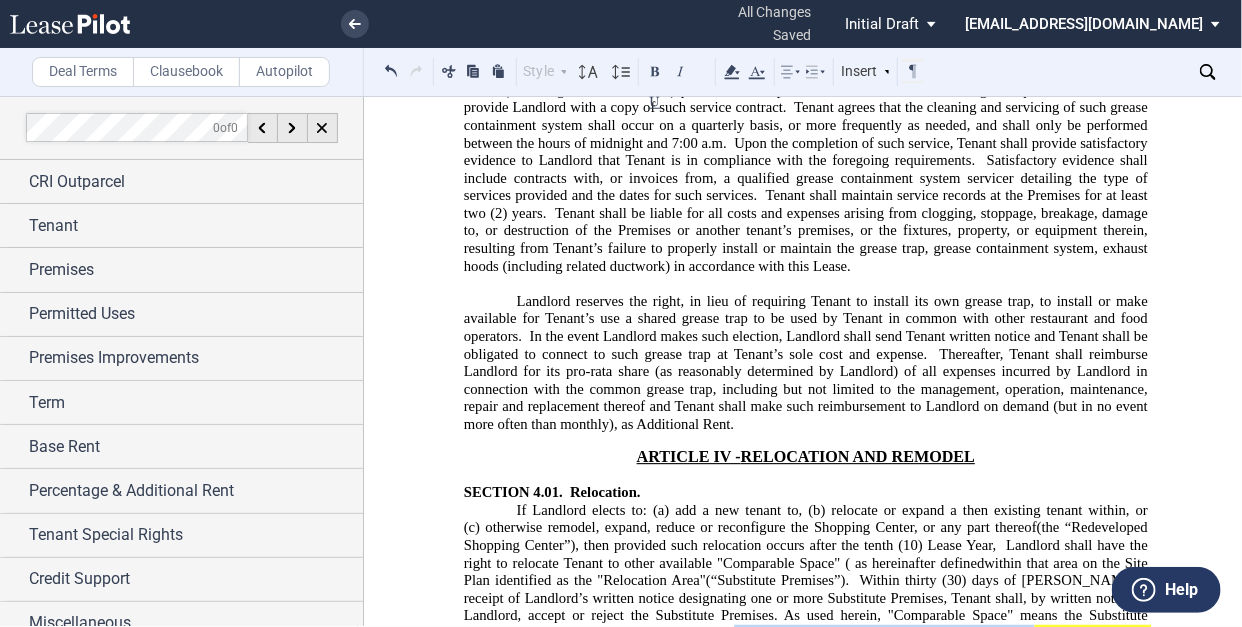 scroll, scrollTop: 10224, scrollLeft: 0, axis: vertical 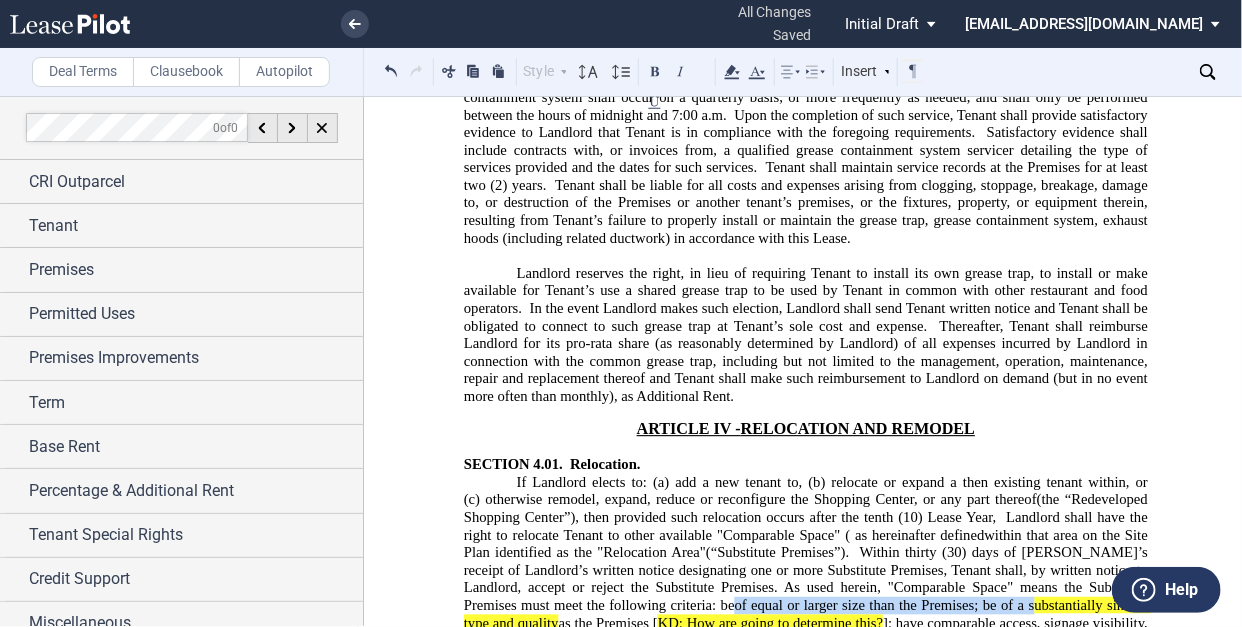 click on "shall apply to the Substitute Premises." 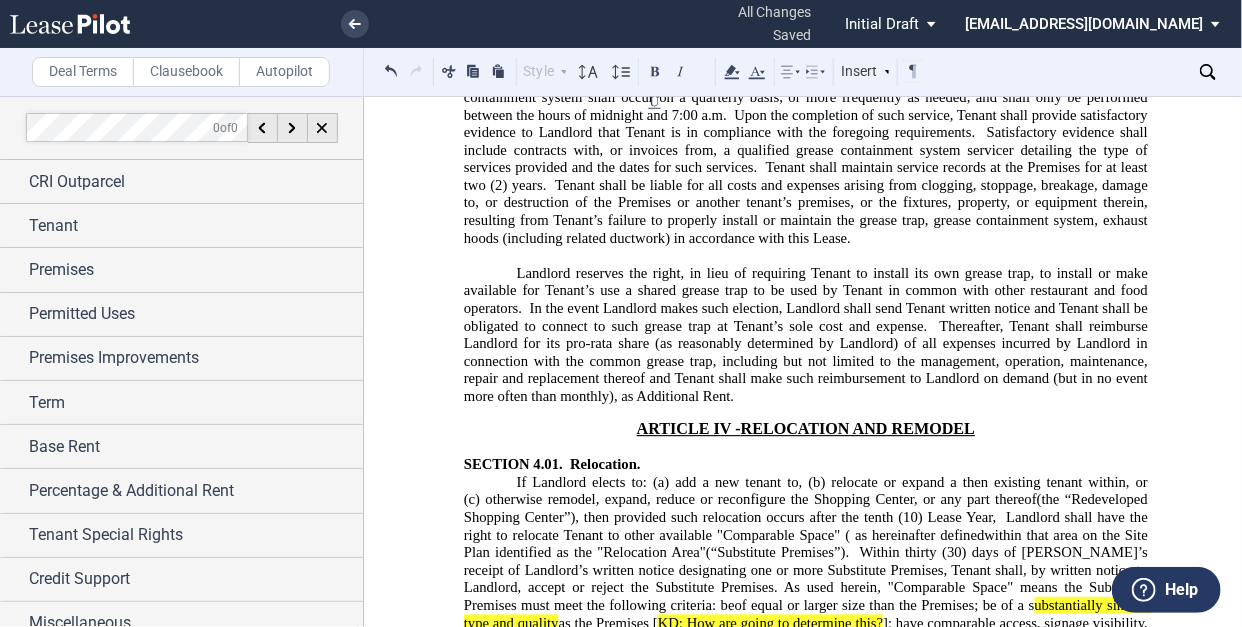 type 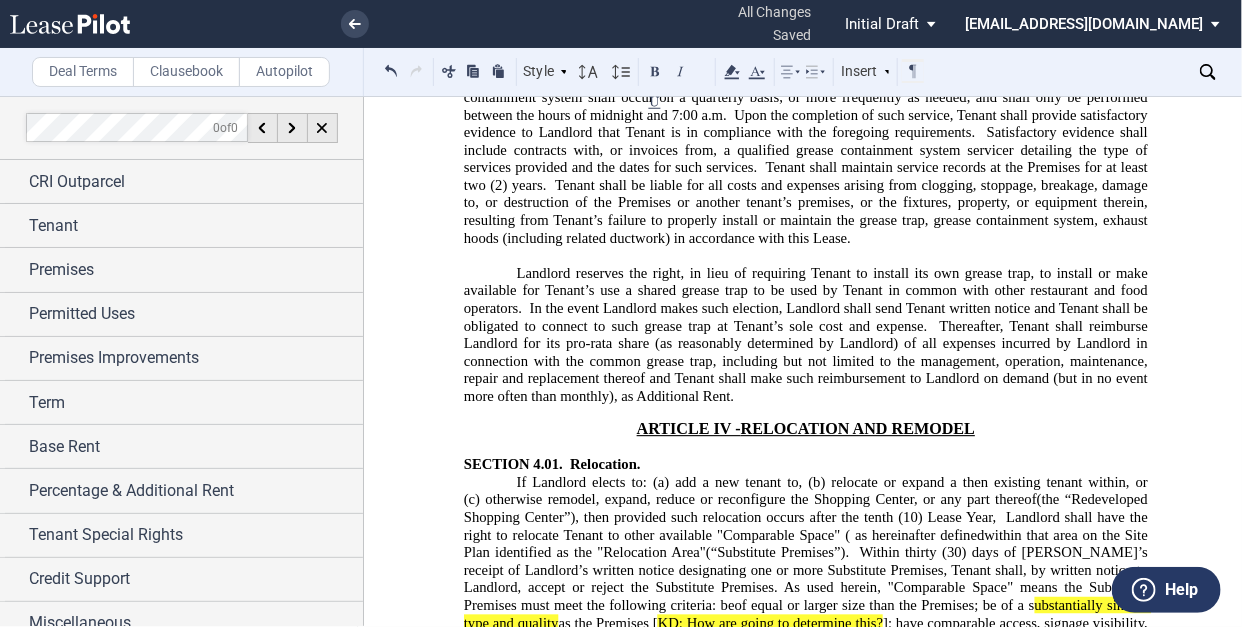 click on "shall apply to the Substitute Premises, but in no event shall the annual;Minimum Rent exceed the Minimum Rent set forth in SEction 1.01." 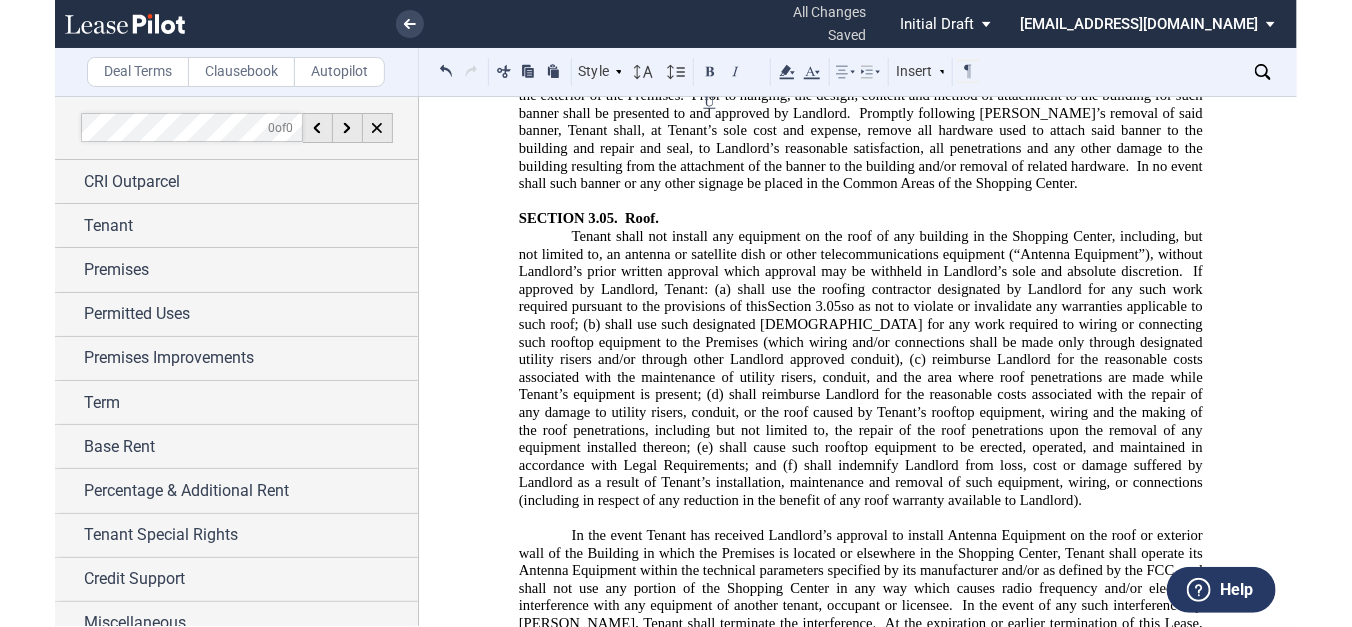 scroll, scrollTop: 8544, scrollLeft: 0, axis: vertical 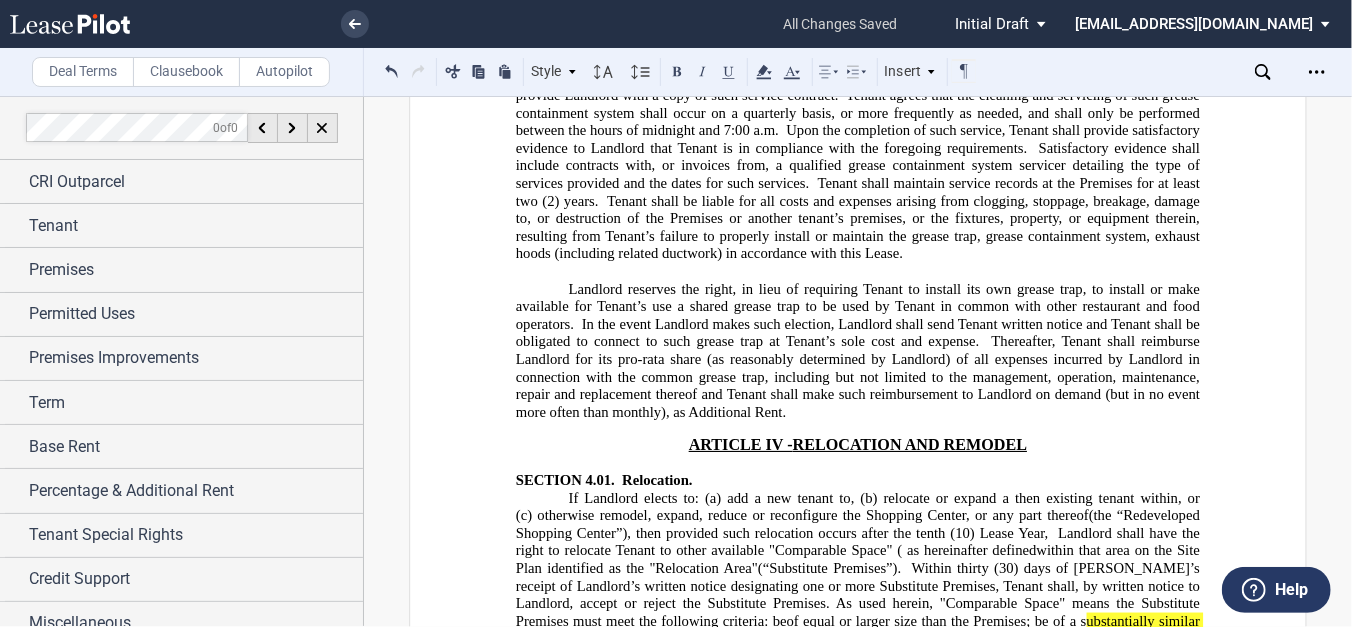 click on "shall apply to the Substitute Premises, but in no event shall the annual Minimum Rent exceed the Minimum Rent set forth in Section 1.01." 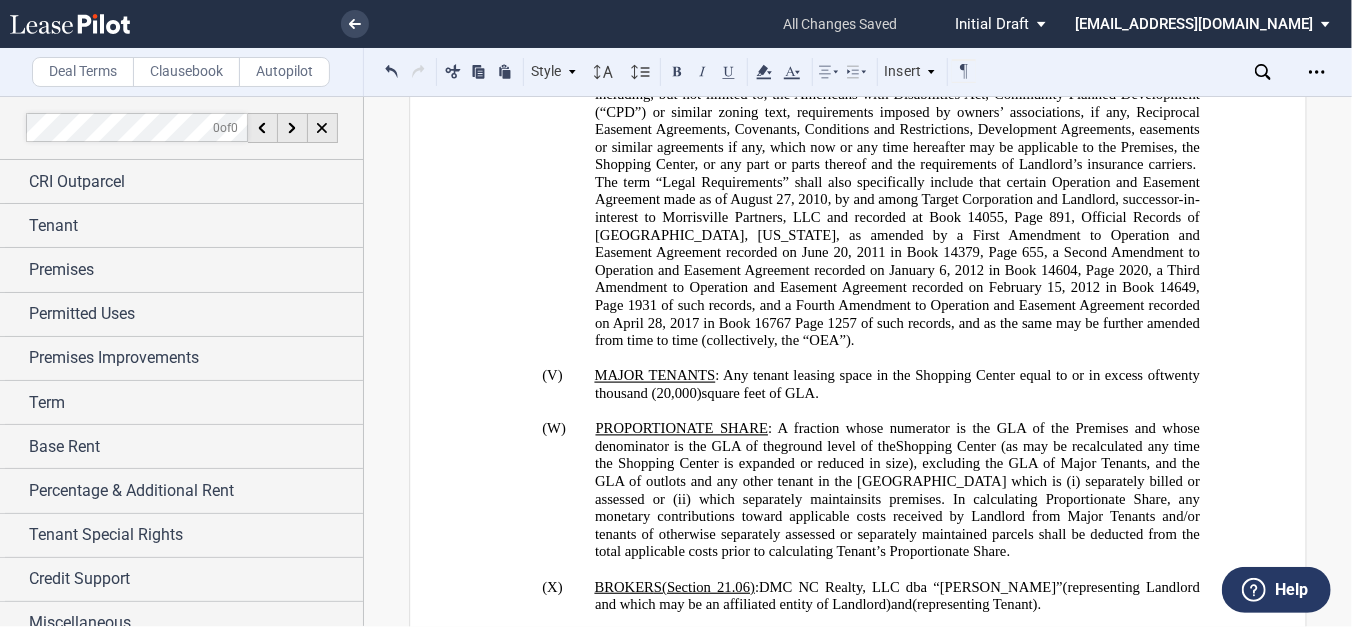 scroll, scrollTop: 2859, scrollLeft: 0, axis: vertical 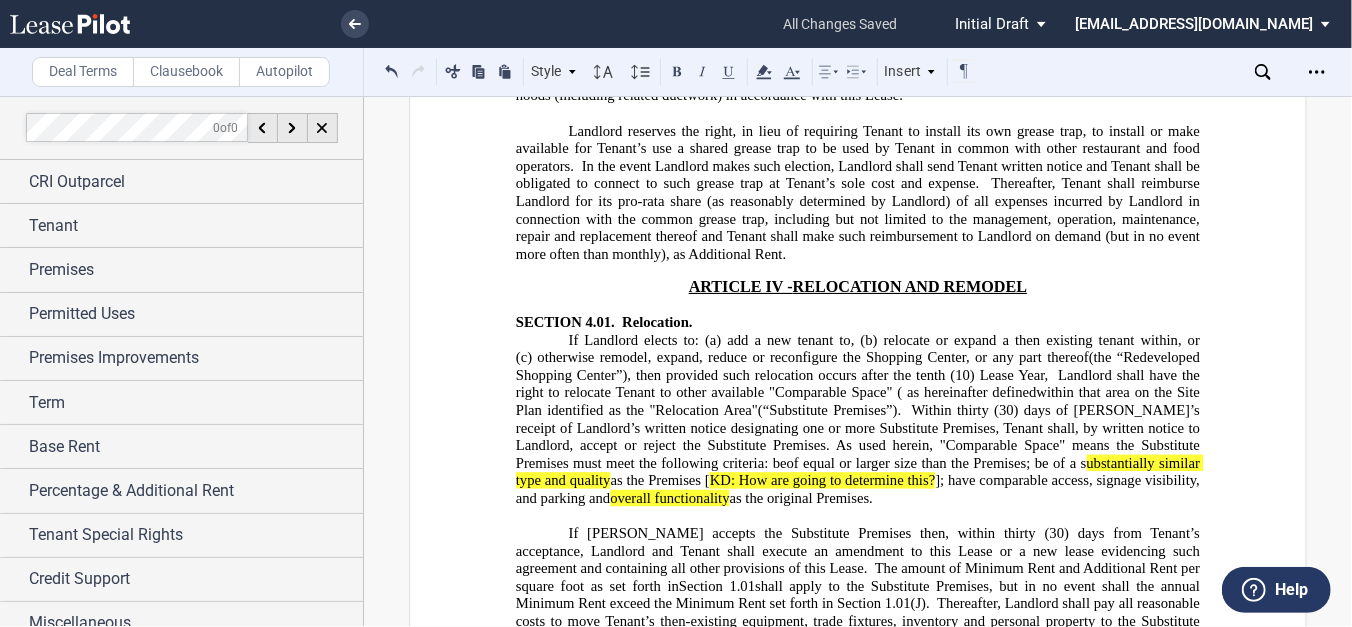 click on "If Landlord elects to: (a)   add a new tenant to, (b)   relocate or expand a then existing tenant within, or (c)   otherwise remodel, expand, reduce or reconfigure the Shopping Center, or any part thereof  (the “Redeveloped Shopping Center”) , then provided such relocation occurs after the tenth (10) Lease Year,  Landlord shall have the right to relocate Tenant to other available "Comparable Space" ( as hereinafter defined  within that area on the Site Plan identified as the "Relocation Area"   ﻿ ﻿  as same may be modified, expanded or reduced  (“Substitute Premises”).    Within thirty   (30) days of [PERSON_NAME]’s receipt of Landlord’s written notice designating one or more Substitute Premises, Tenant shall, by written notice to Landlord, accept or reject the Substitute Premises. As used herein, "Comparable Space" means the Substitute Premises must meet the following criteria: be  of equal or larger size than the Premises; be of a s ubstantially similar type and quality  as the Premises [" at bounding box center [858, 419] 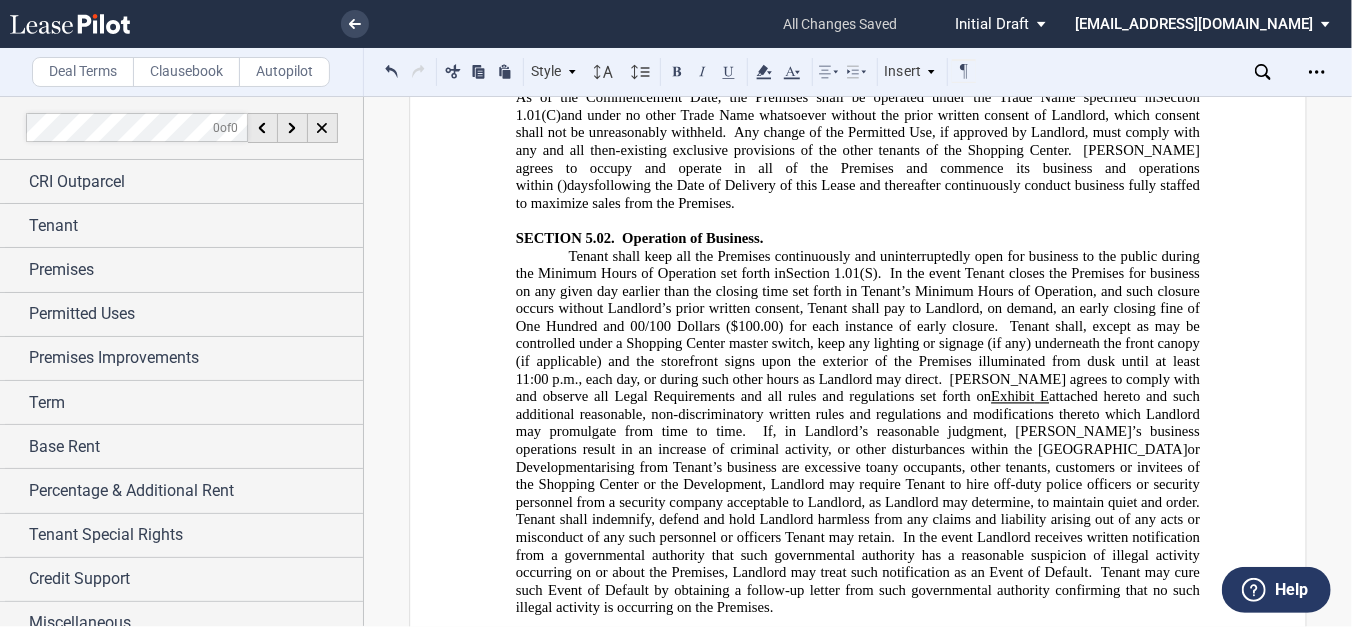 scroll, scrollTop: 11739, scrollLeft: 0, axis: vertical 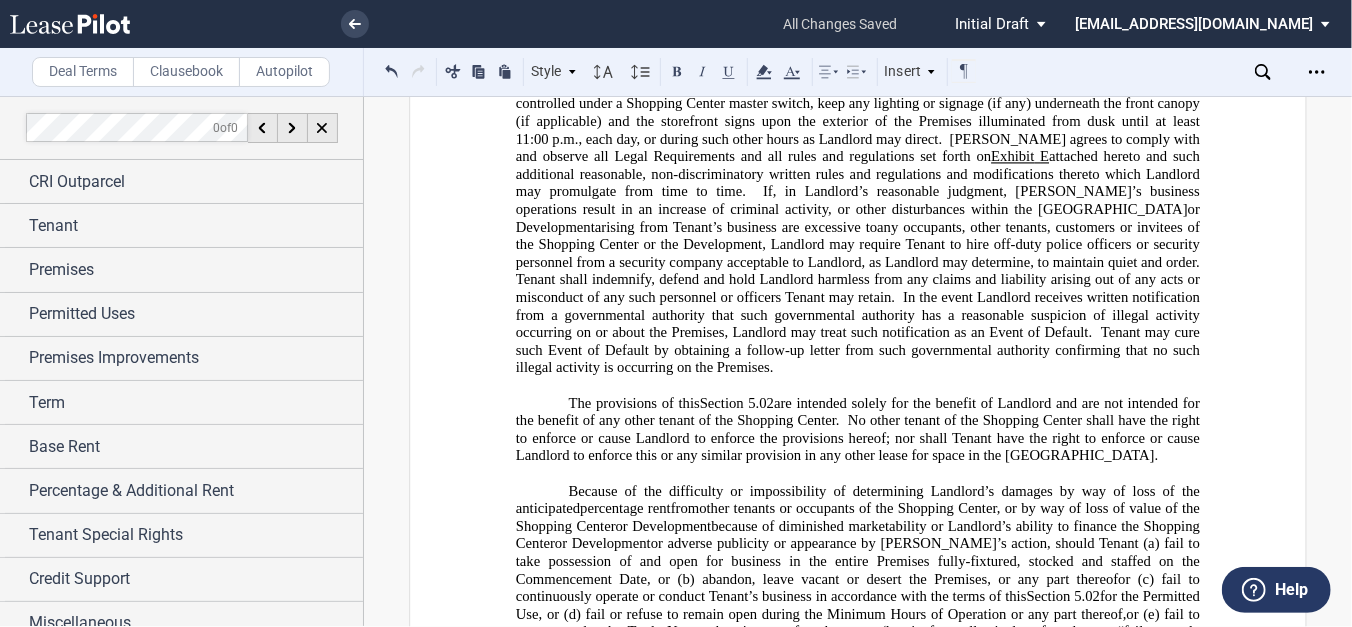 click on "(2) days in each calendar year to conduct an inventory." 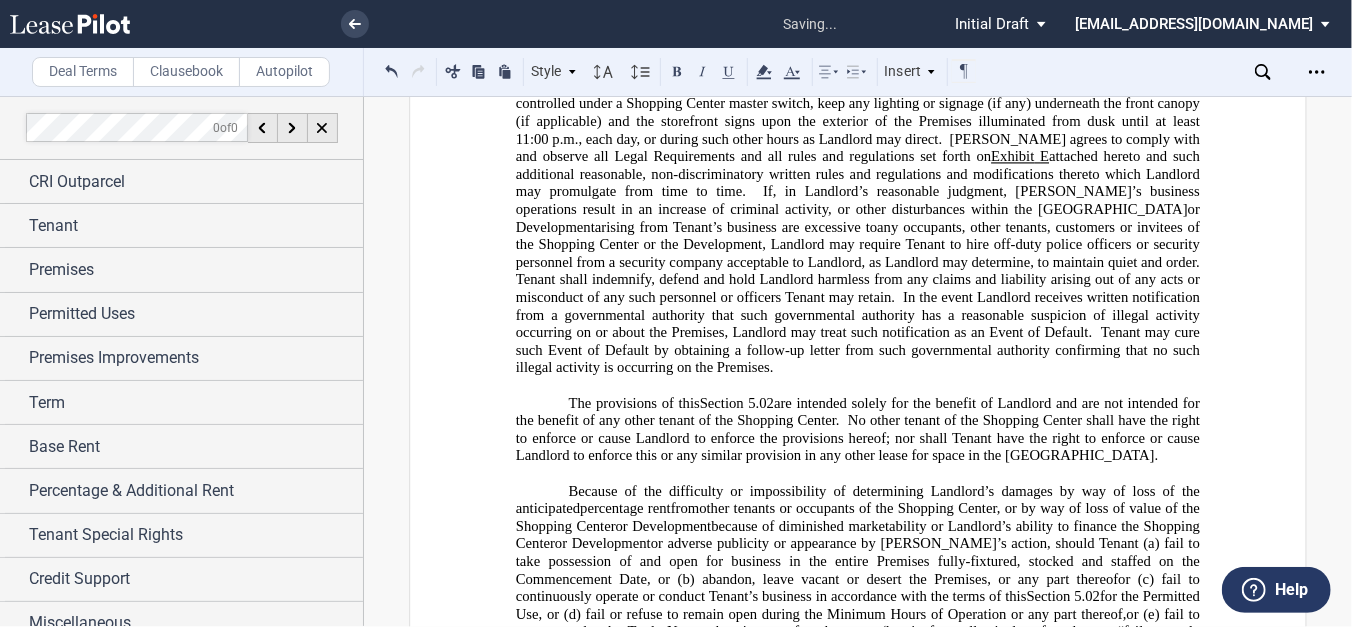 click on "(2) days in each calendar year to conduct an inventory." 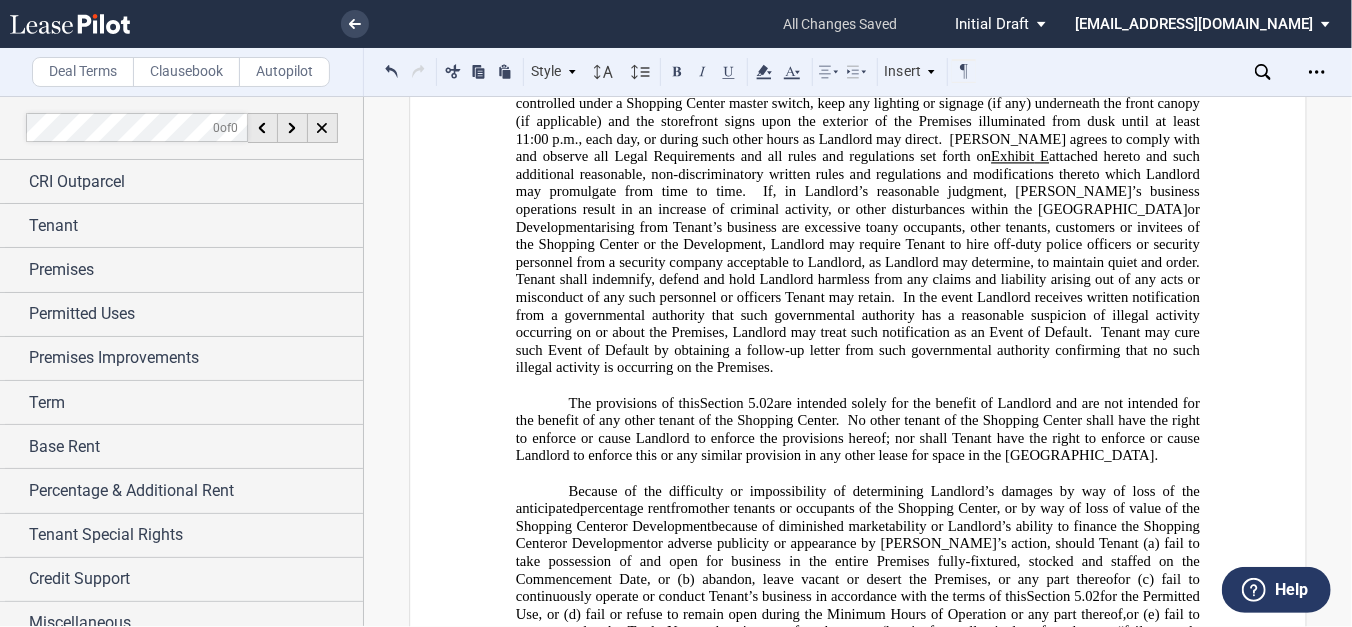 click on "(2) days in each calendar year to conduct an inventory; and for Qualifying Causes ( as defined in SEction 21.04" 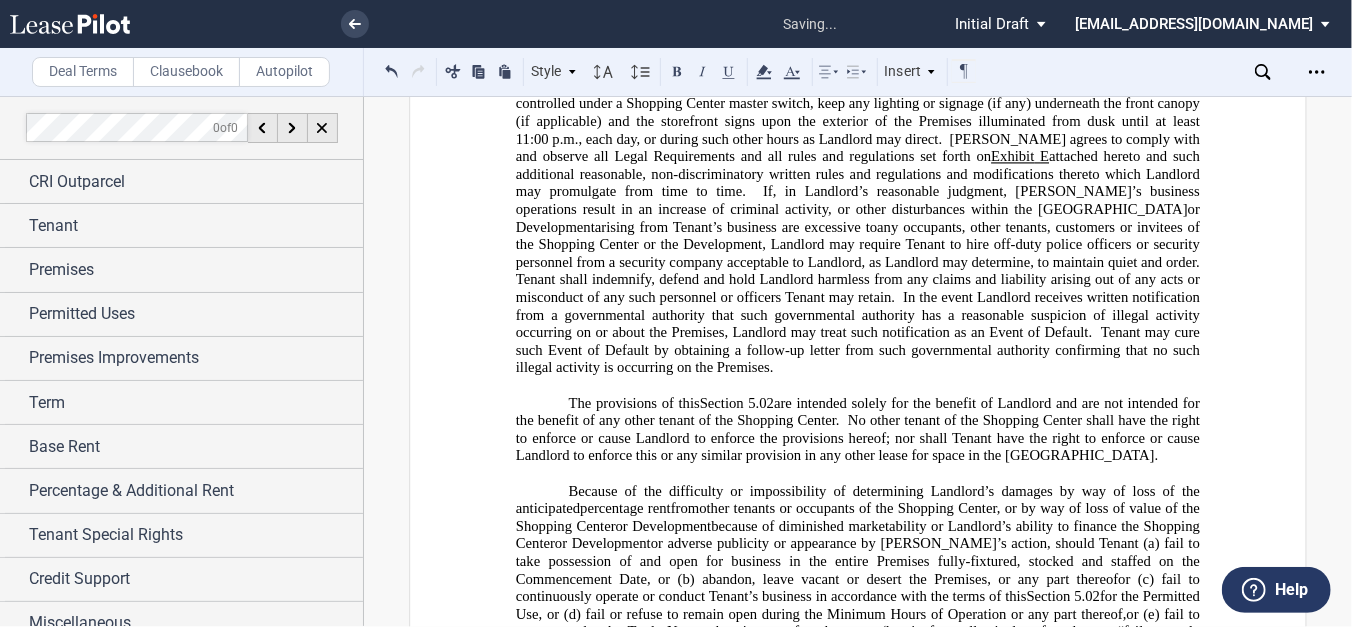 click on "﻿
﻿
﻿
﻿
﻿
﻿
﻿
﻿
L E A S E     A G R E E M E N T
﻿
Date: _________________________________,  2025
﻿
﻿
By and Between
﻿
﻿
PARK WEST VILLAGE PHASE II, LLC, a [US_STATE] limited liability company PARK WEST VILLAGE PHASE II, LLC , a   [US_STATE]   limited liability company
CRI OUTPARCELS LLC,
an [US_STATE] limited liability company
[STREET_ADDRESS]
Suite 500
[GEOGRAPHIC_DATA], [US_STATE] 43215
﻿
﻿
﻿
Landlord
﻿
﻿
and
﻿" at bounding box center (858, 19724) 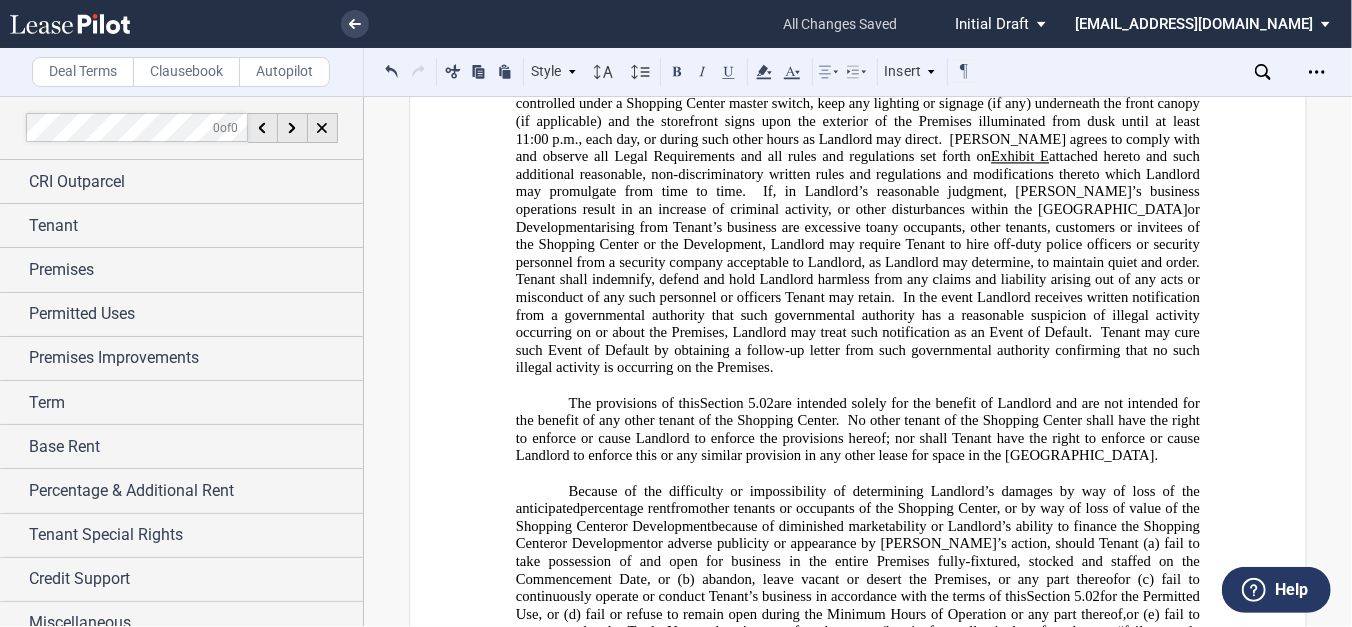 click on "Because of the difficulty or impossibility of determining Landlord’s damages by way of loss of the anticipated  percentage rent  Percentage Rent  from  Tenant, if any, or  other tenants or occupants of the Shopping Center, or by way of loss of value of the Shopping Center  or Development  because of diminished marketability or Landlord’s ability to finance the Shopping Center  or Development  or adverse publicity or appearance by [PERSON_NAME]’s action, should Tenant (a)   fail to take possession of and open for business in the entire Premises fully-fixtured, stocked and staffed on the Commencement Date, or (b)   abandon, leave vacant or desert the Premises, or any part thereof  during the Required Operating Period  or (c)   fail to continuously operate or conduct Tenant’s business in accordance with the terms of this  ﻿ Section 5.02 ﻿  for the Permitted Use, or (d)   fail or refuse to remain open during the Minimum Hours of Operation or any part thereof,  during the Required Operating Period," at bounding box center (858, 659) 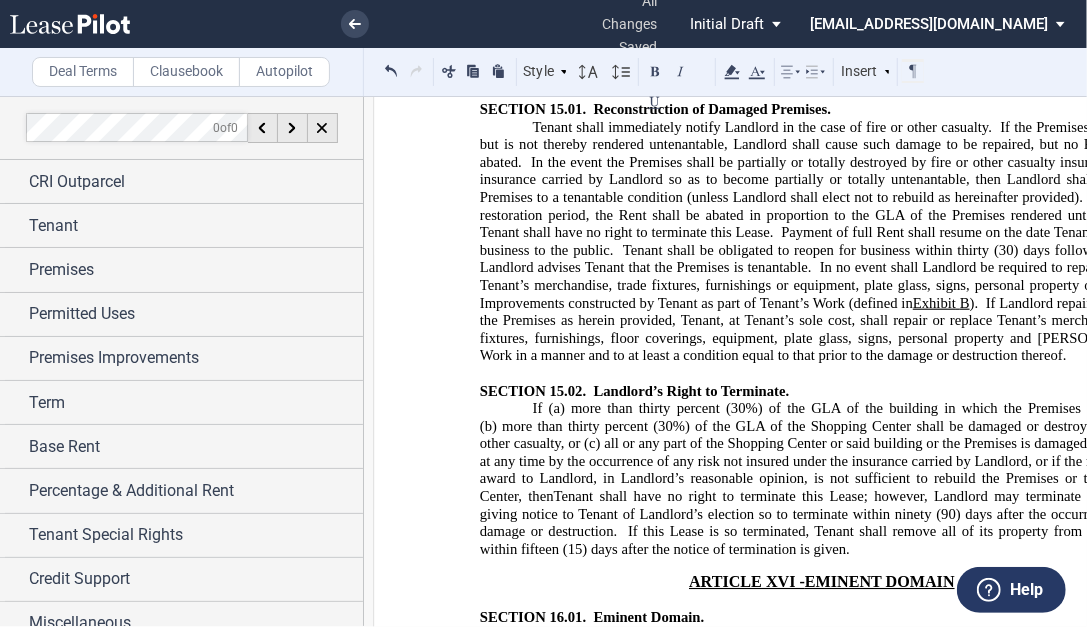 scroll, scrollTop: 21819, scrollLeft: 0, axis: vertical 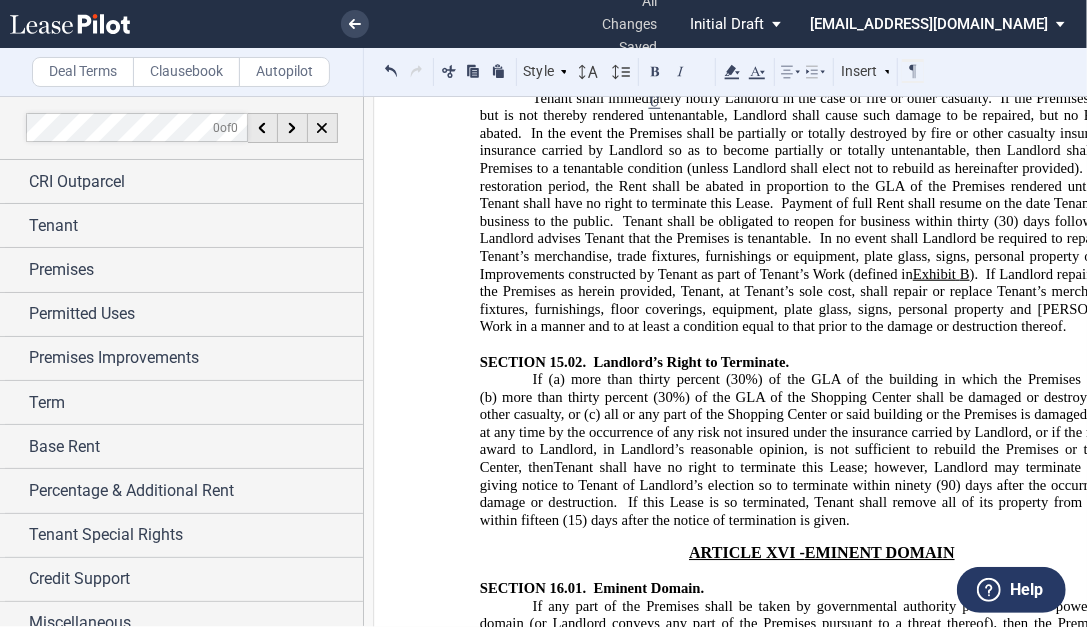 click on "(except, as may otherwise specifically be permitted herein);" 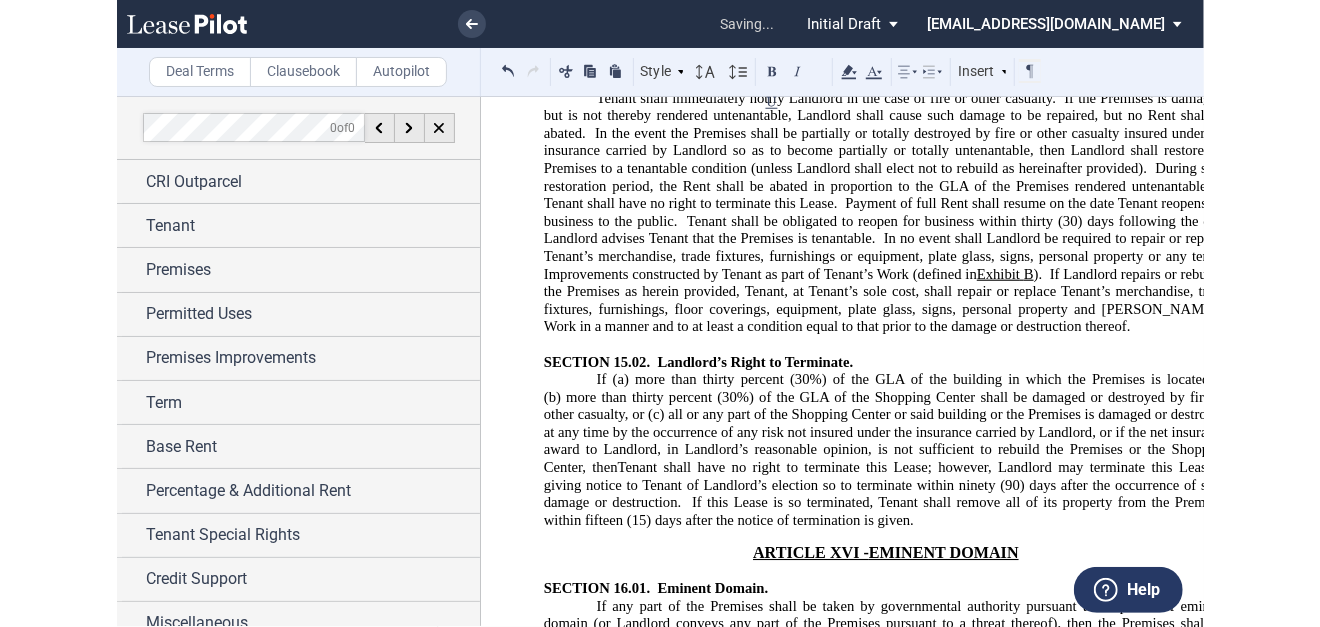 scroll, scrollTop: 0, scrollLeft: 69, axis: horizontal 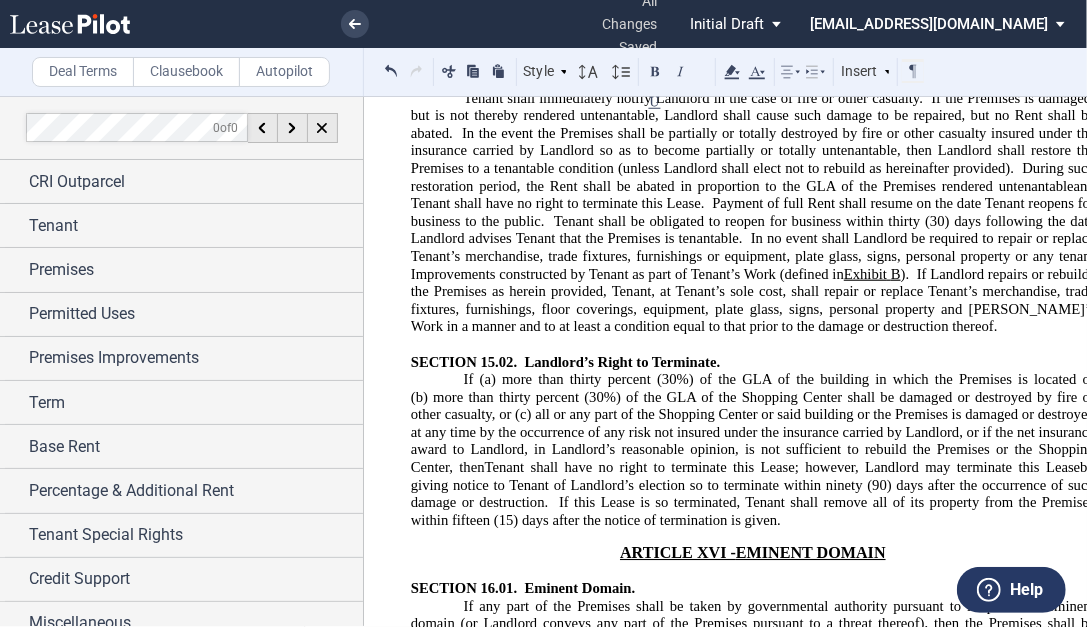 click on "(exceptong Permitted Closures , as may otherwise specifically be permitted herein);" 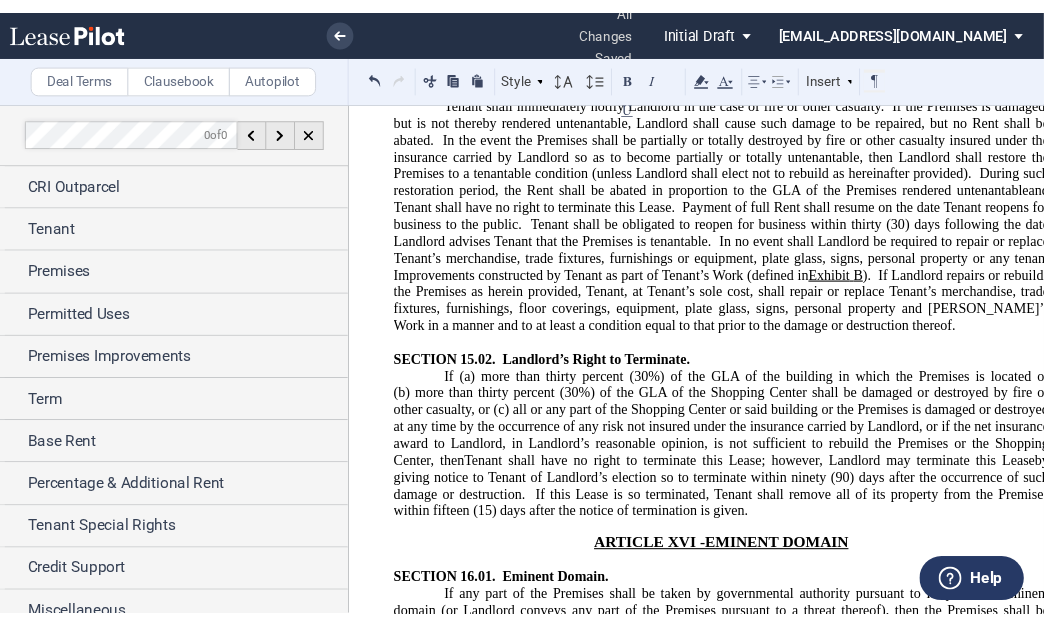 scroll, scrollTop: 0, scrollLeft: 0, axis: both 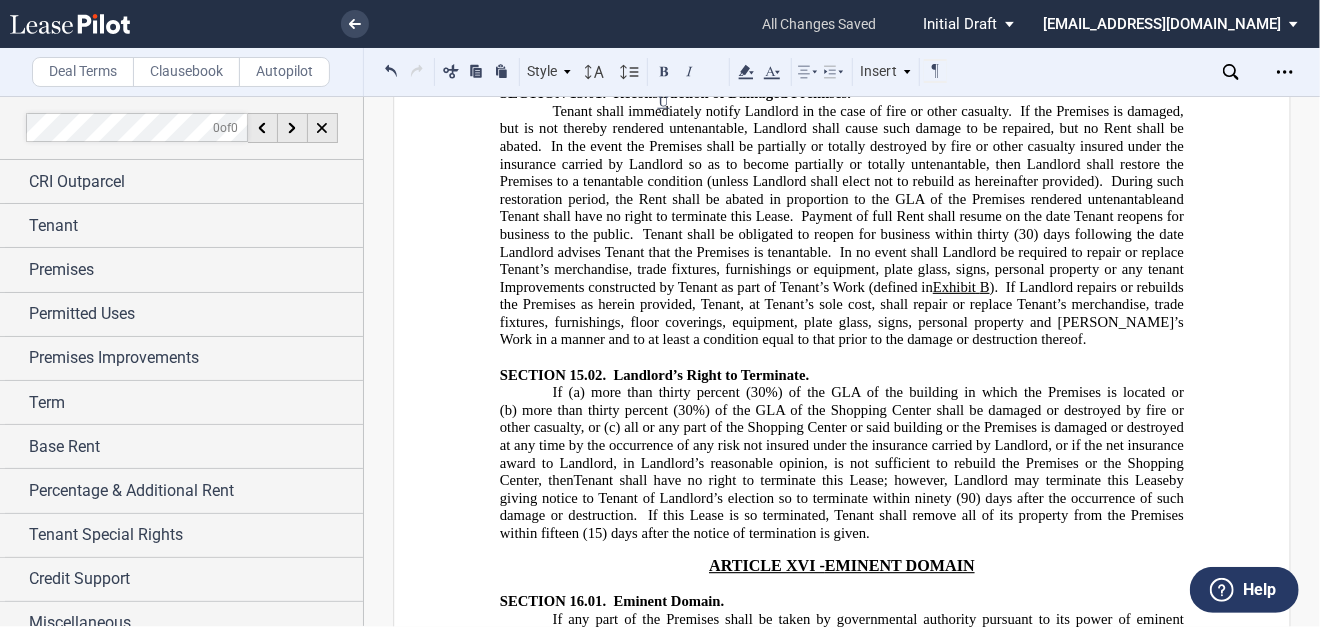 click on "(e)       if Tenant shall abandon or vacate the Premises or fail to keep the Premises continuously and uninterruptedly open for business each business day during the hours set forth herein  through the Required Operating Period  (excepting Permitted Closures , as may otherwise specifically be permitted herein);  or" at bounding box center (842, 1198) 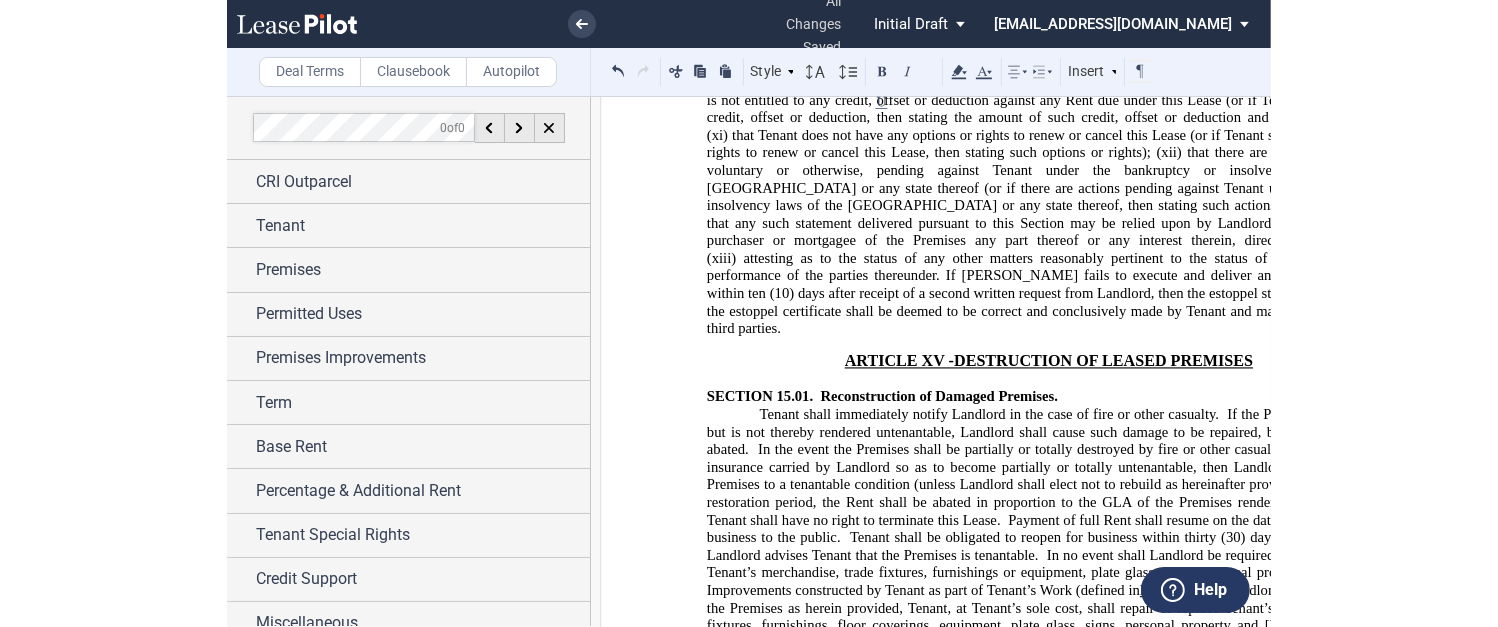 scroll, scrollTop: 21419, scrollLeft: 0, axis: vertical 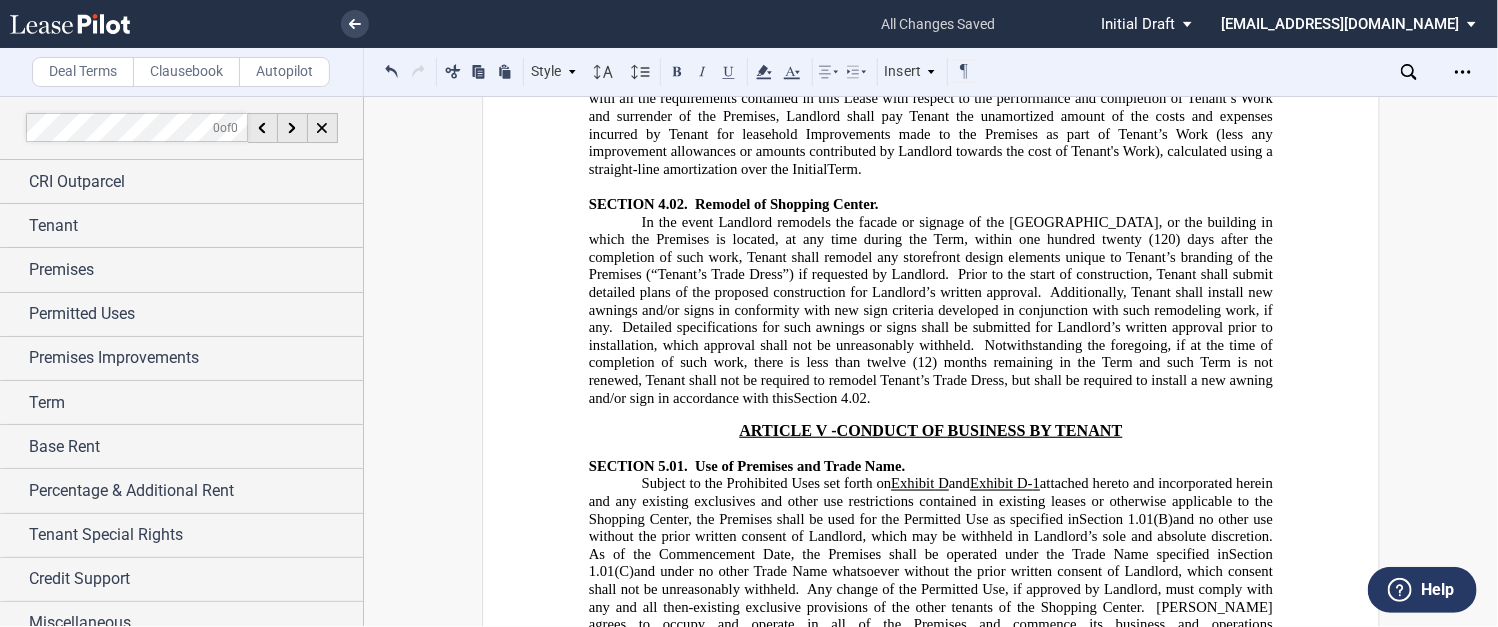 drag, startPoint x: 638, startPoint y: 301, endPoint x: 667, endPoint y: 292, distance: 30.364452 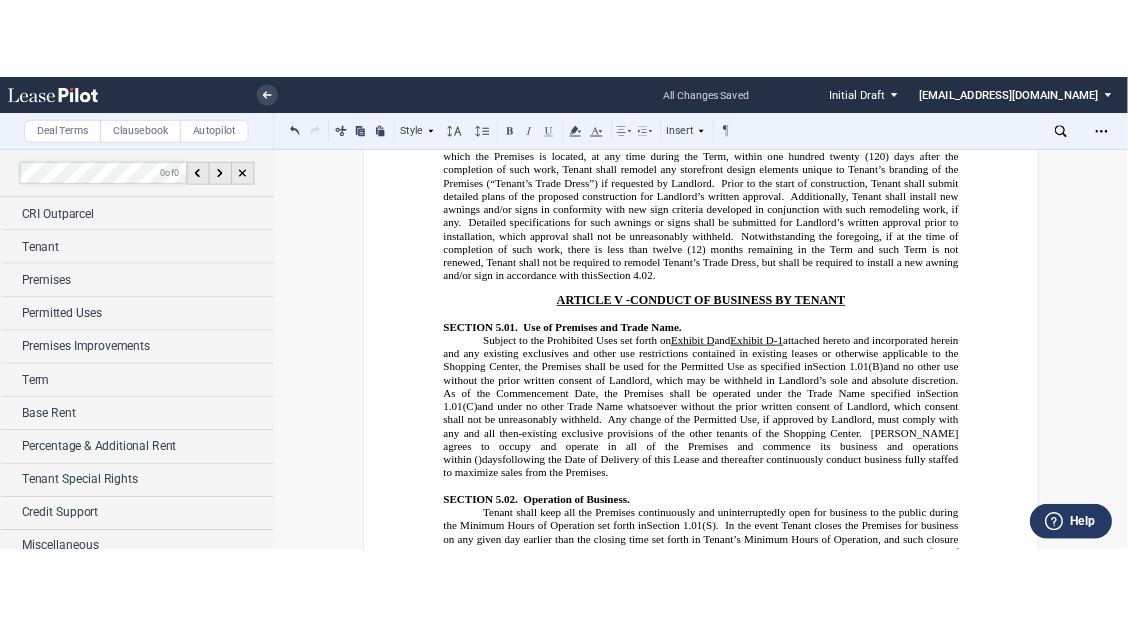 scroll, scrollTop: 11042, scrollLeft: 0, axis: vertical 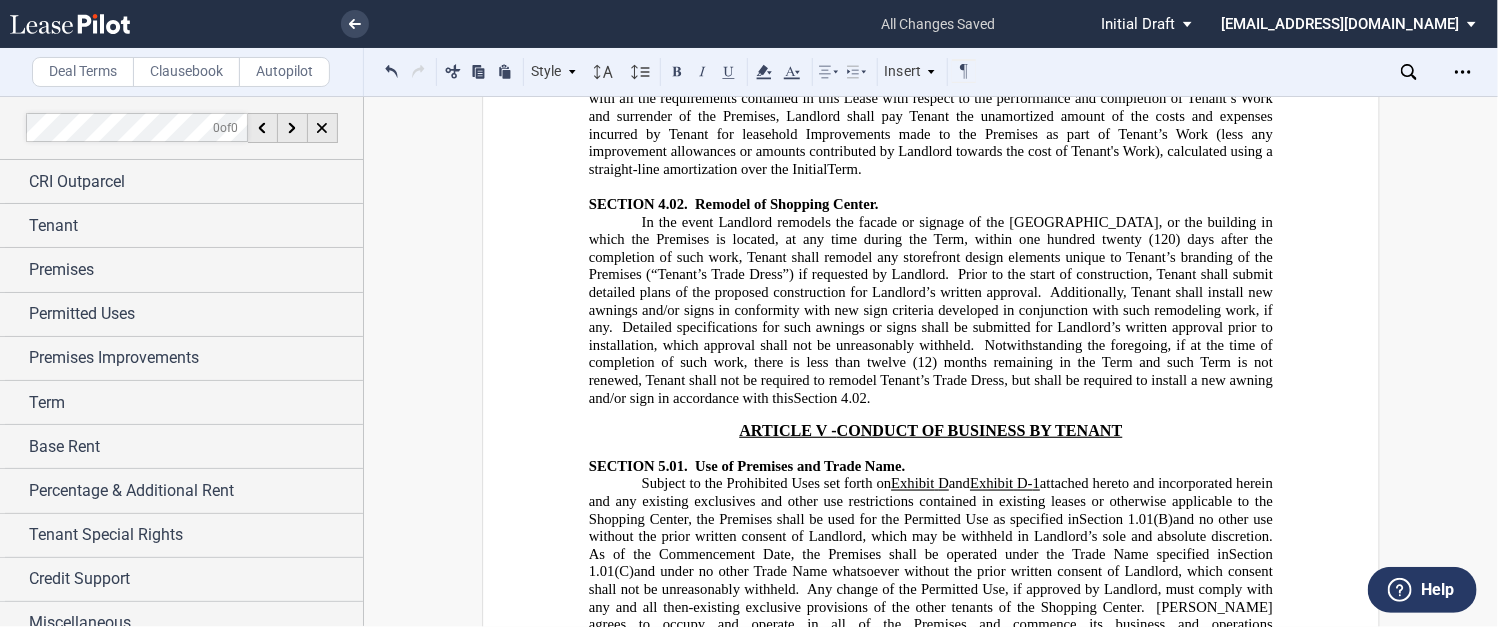 type 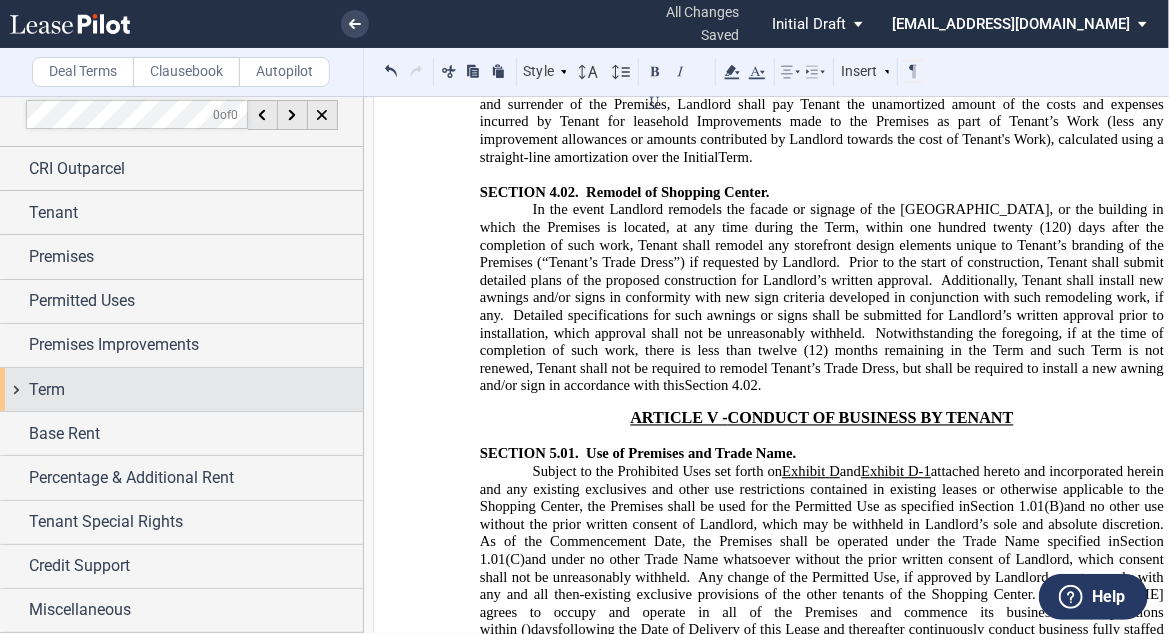 scroll, scrollTop: 9, scrollLeft: 0, axis: vertical 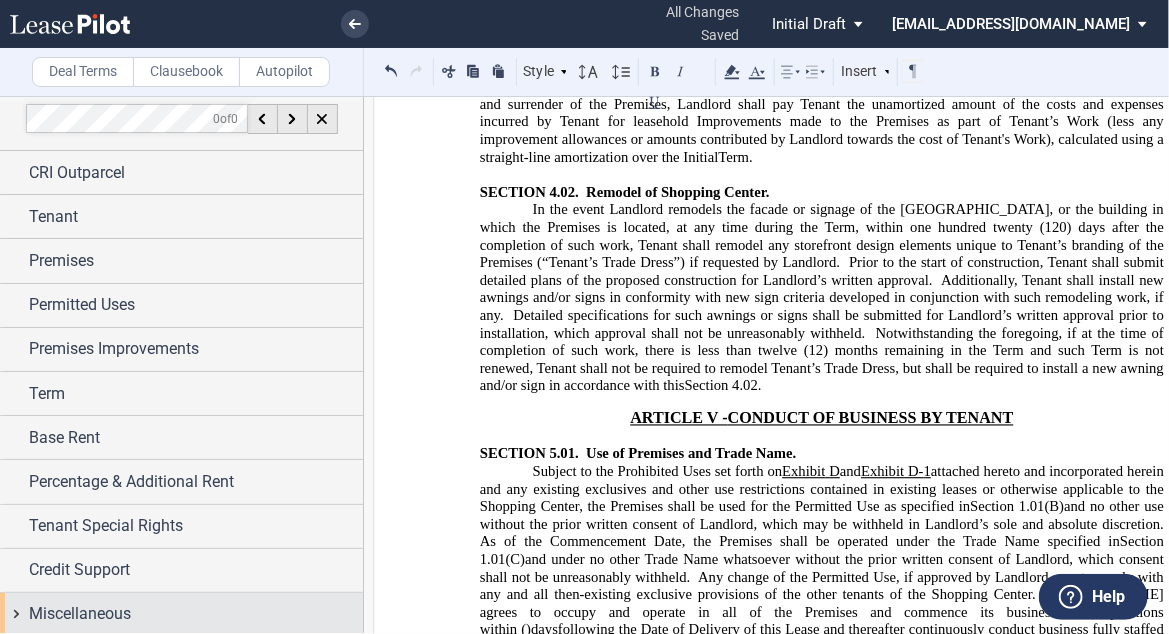 drag, startPoint x: 93, startPoint y: 598, endPoint x: 112, endPoint y: 589, distance: 21.023796 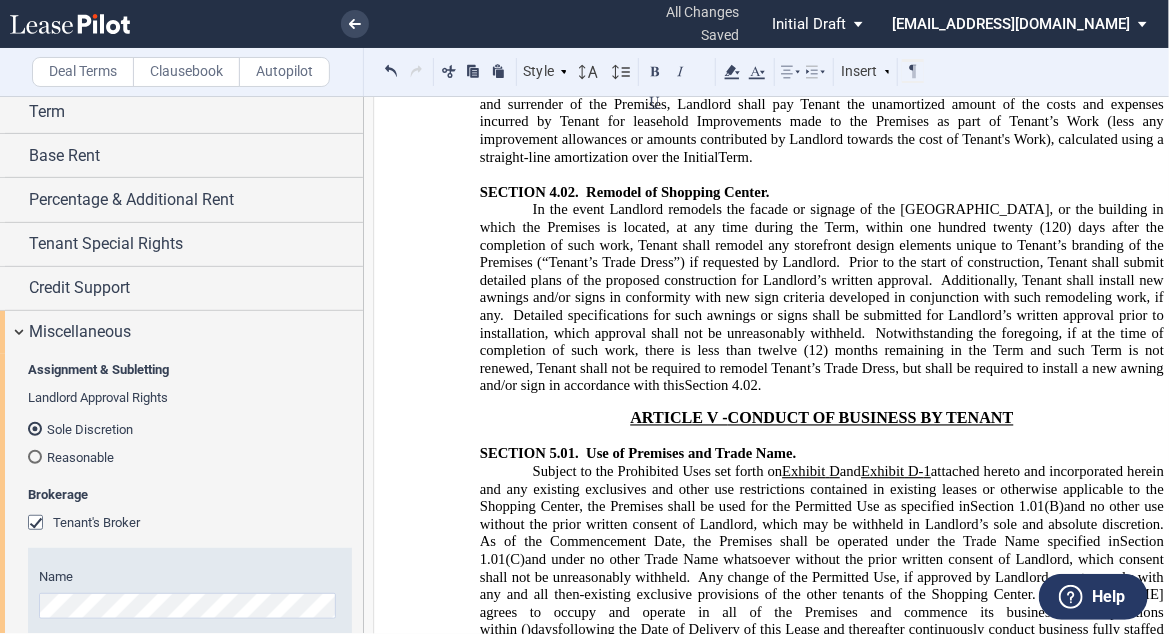 scroll, scrollTop: 290, scrollLeft: 0, axis: vertical 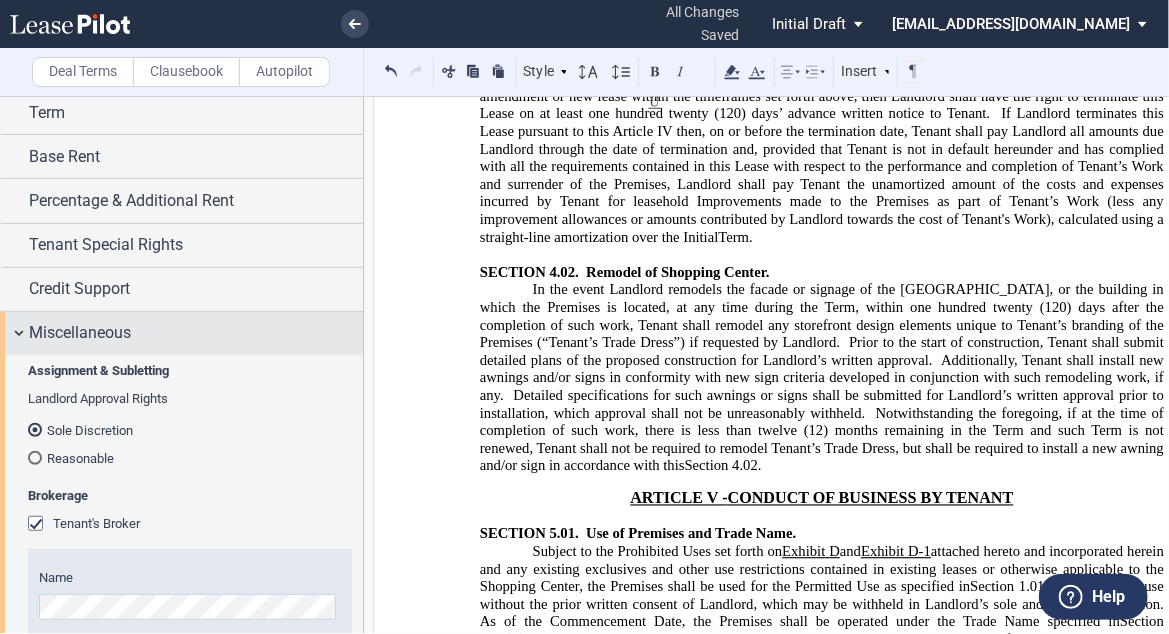 click on "Miscellaneous" at bounding box center (80, 333) 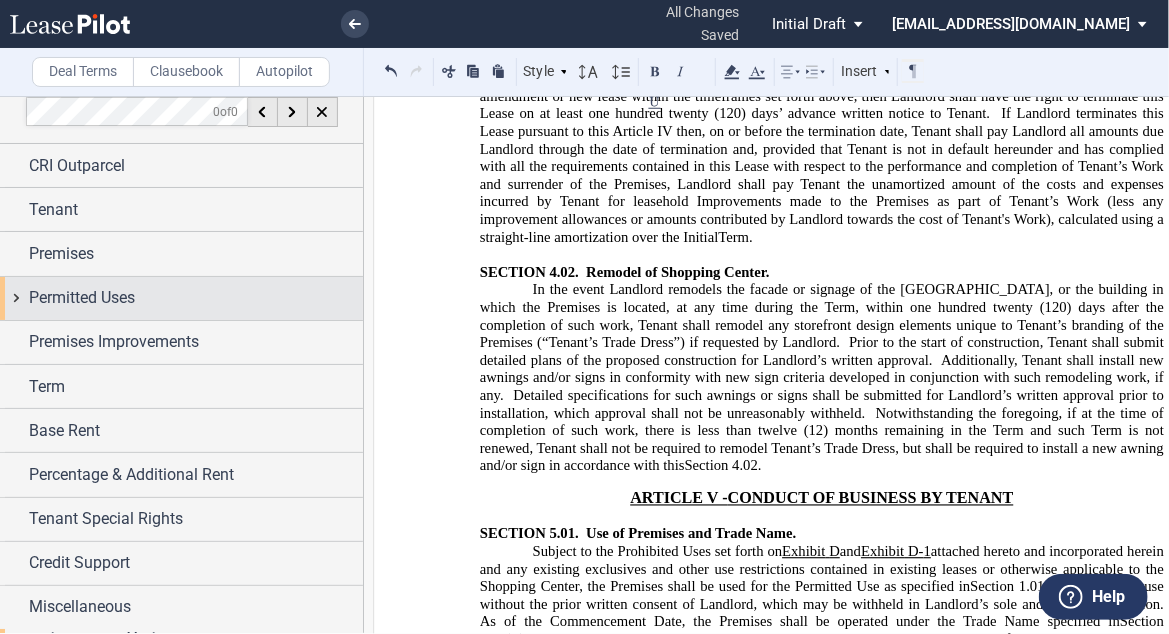 scroll, scrollTop: 9, scrollLeft: 0, axis: vertical 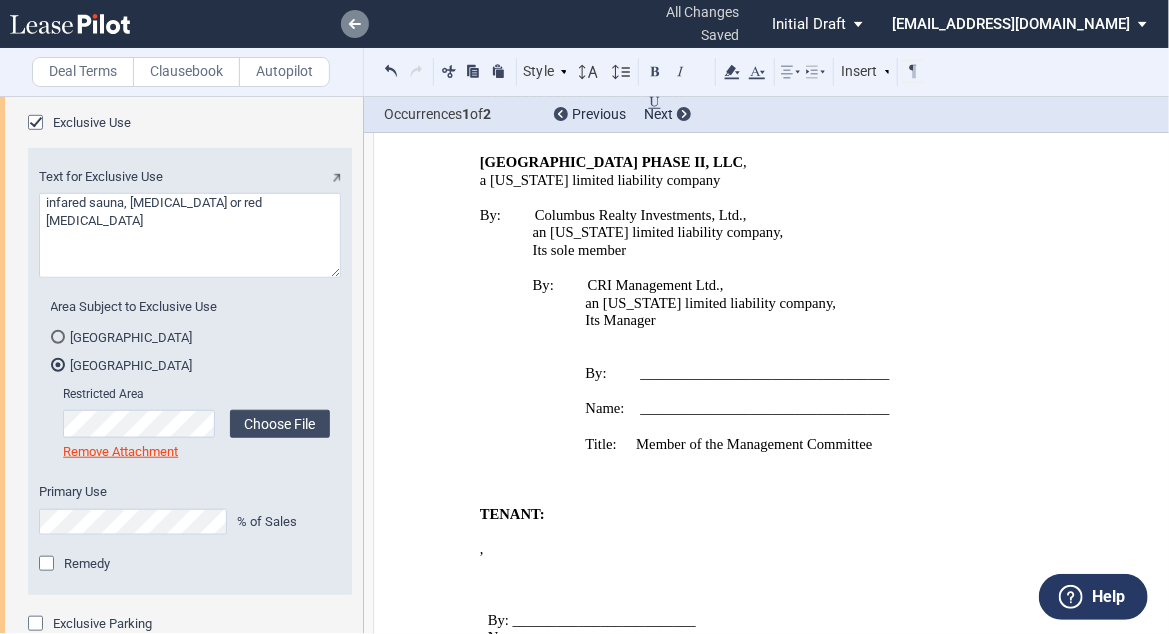 click 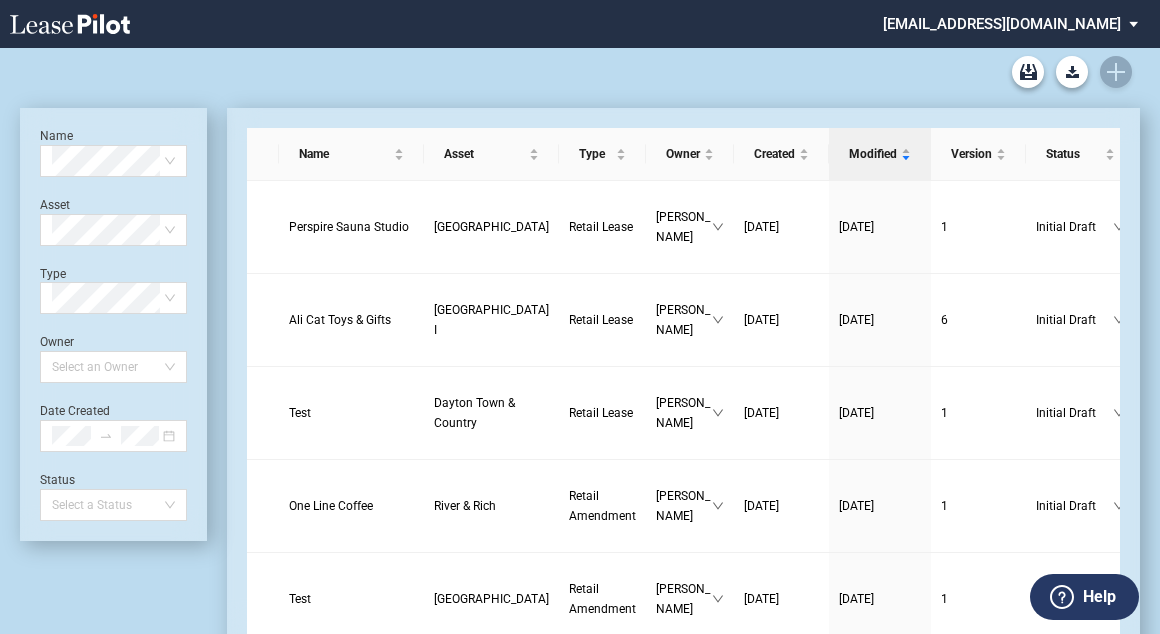 scroll, scrollTop: 0, scrollLeft: 0, axis: both 